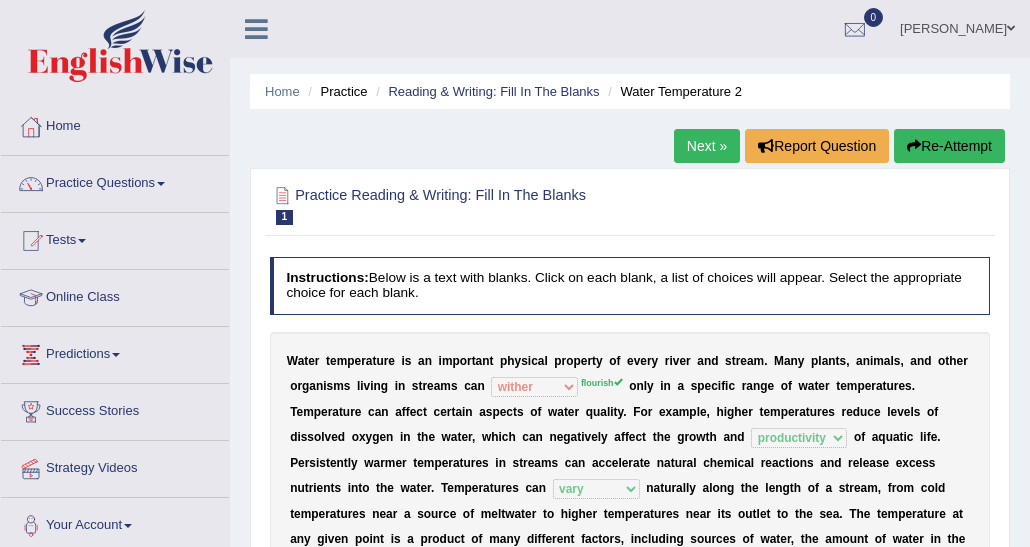 select on "wither" 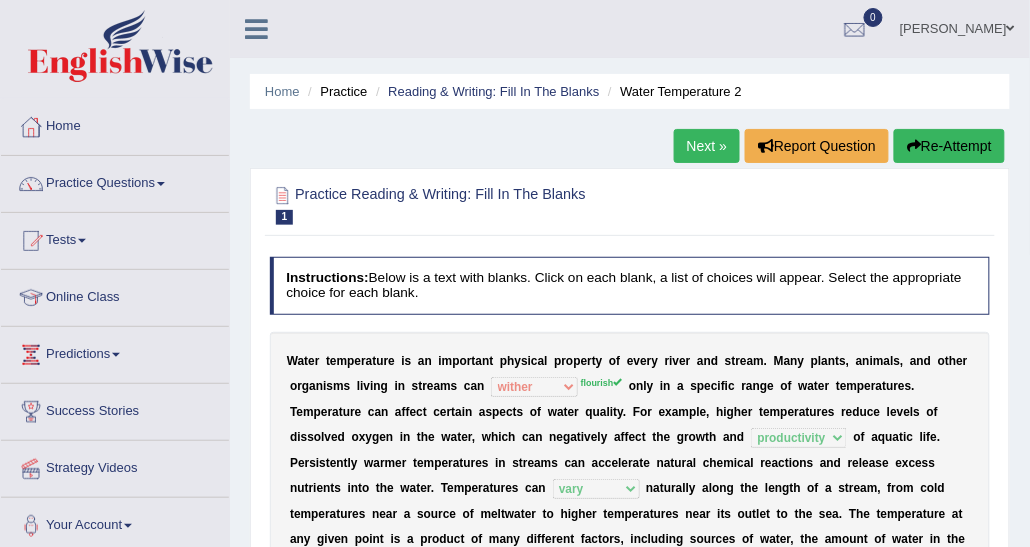 scroll, scrollTop: 0, scrollLeft: 0, axis: both 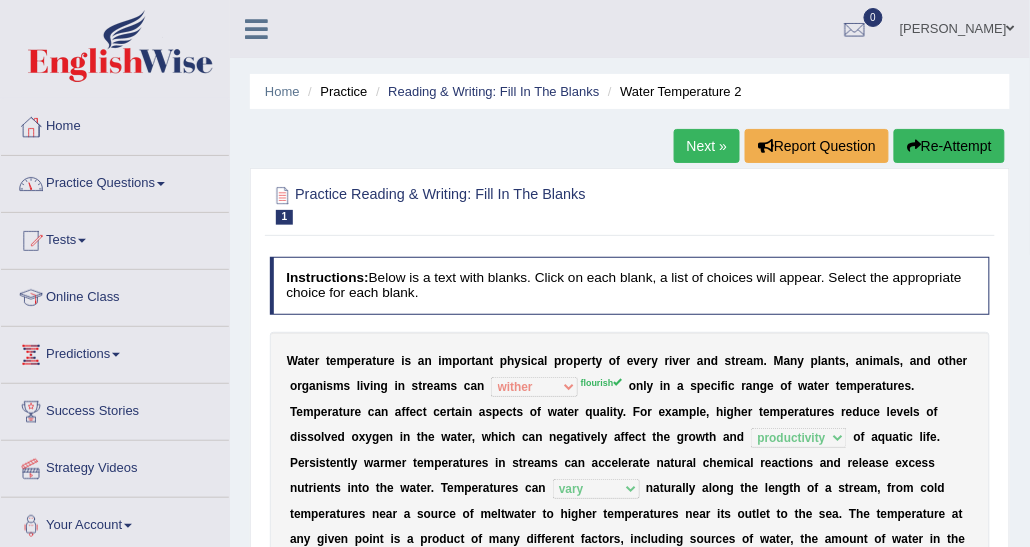 click on "Practice Questions" at bounding box center (115, 181) 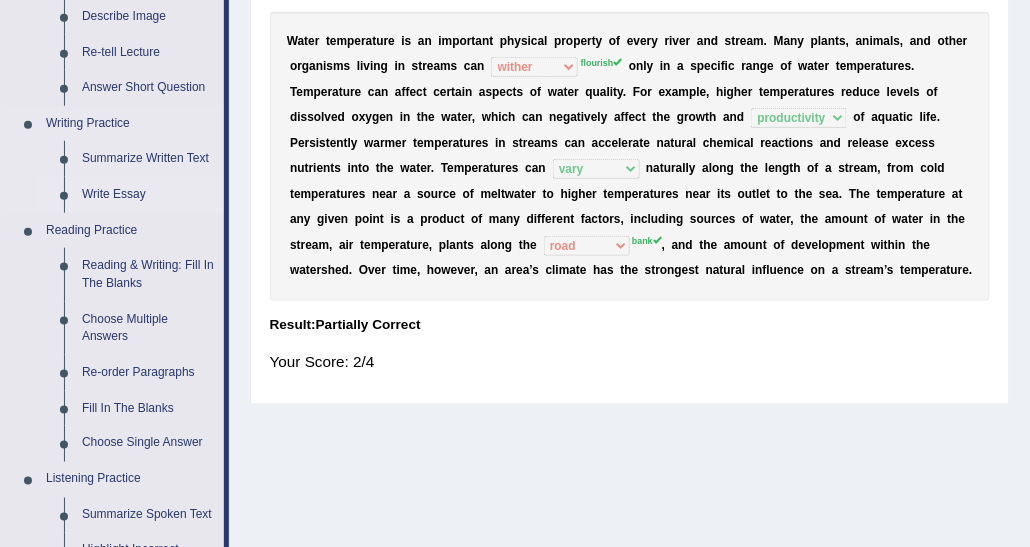 scroll, scrollTop: 400, scrollLeft: 0, axis: vertical 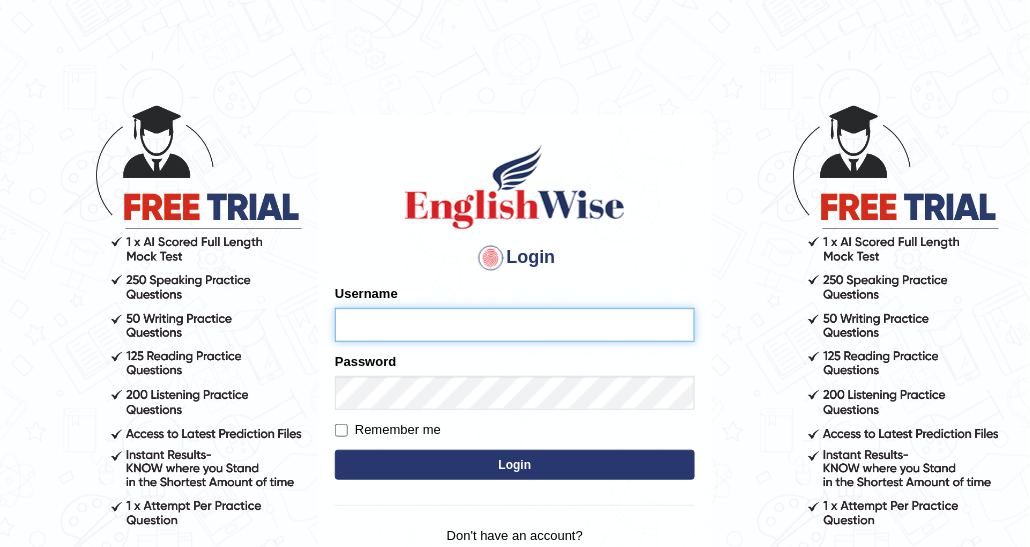 type on "DishaEw" 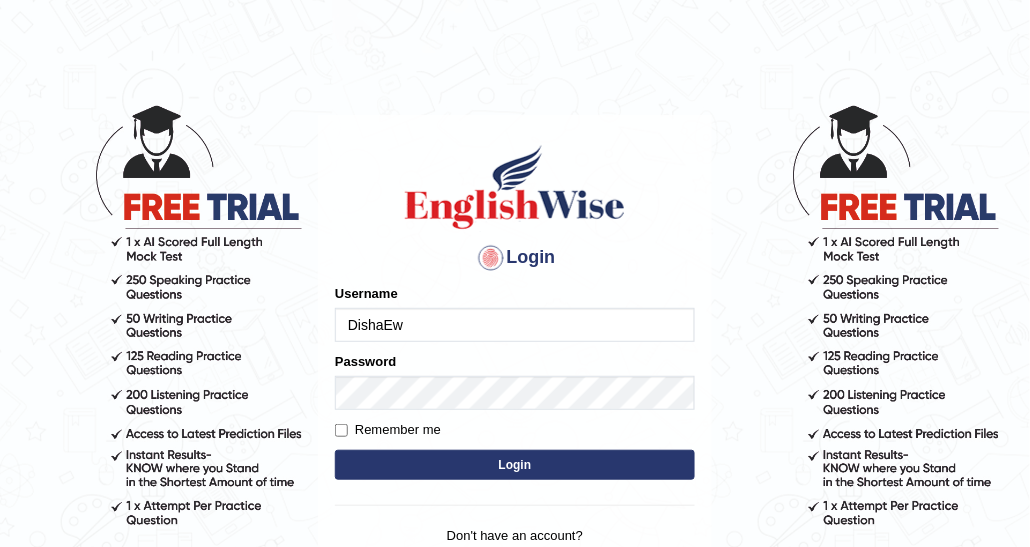 click on "Login" at bounding box center [515, 465] 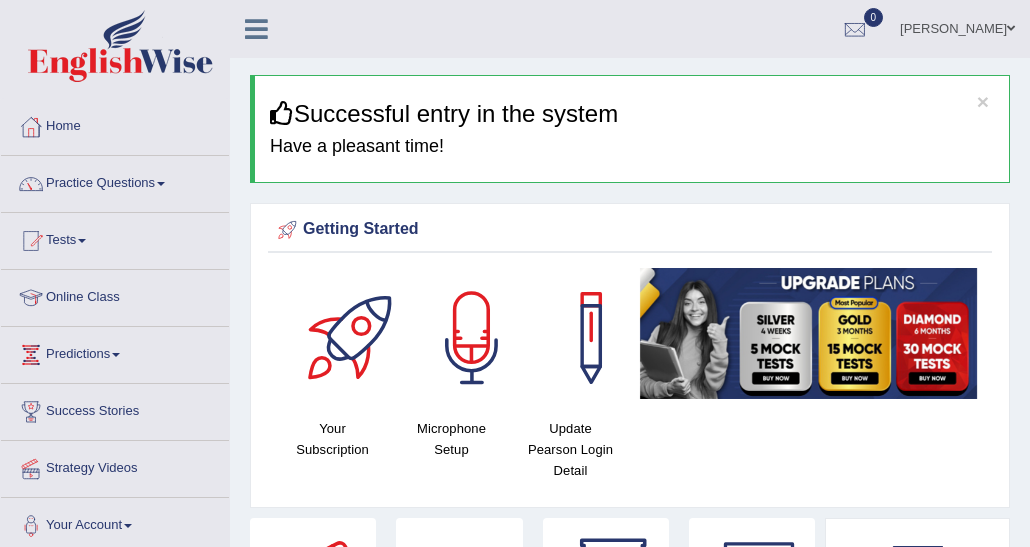 scroll, scrollTop: 0, scrollLeft: 0, axis: both 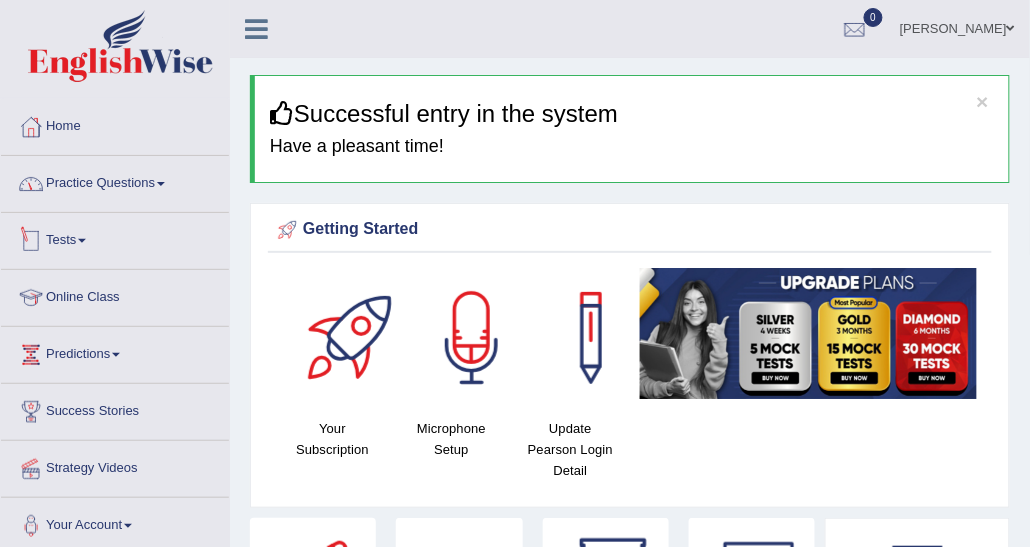 click on "Practice Questions" at bounding box center [115, 181] 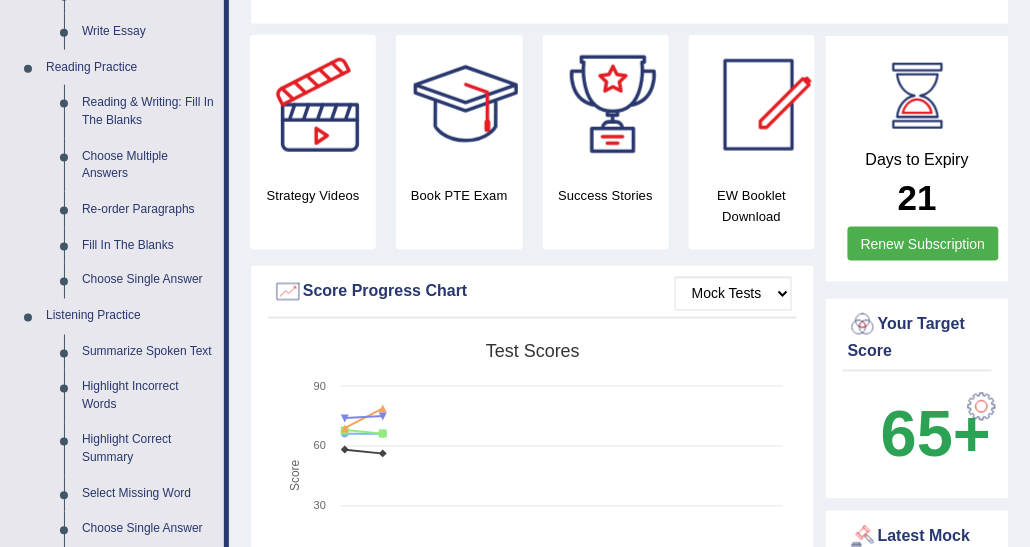 scroll, scrollTop: 600, scrollLeft: 0, axis: vertical 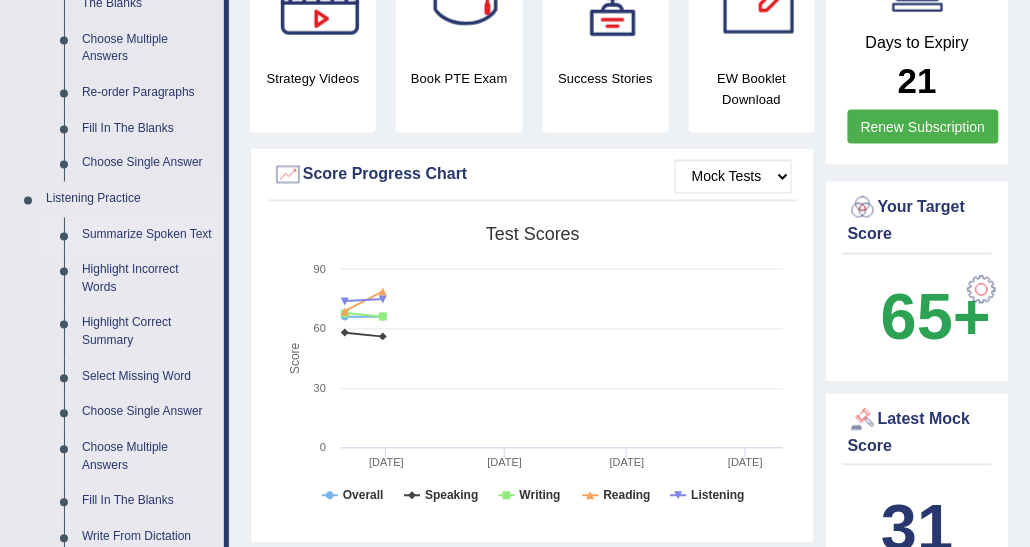 click on "Summarize Spoken Text" at bounding box center [148, 236] 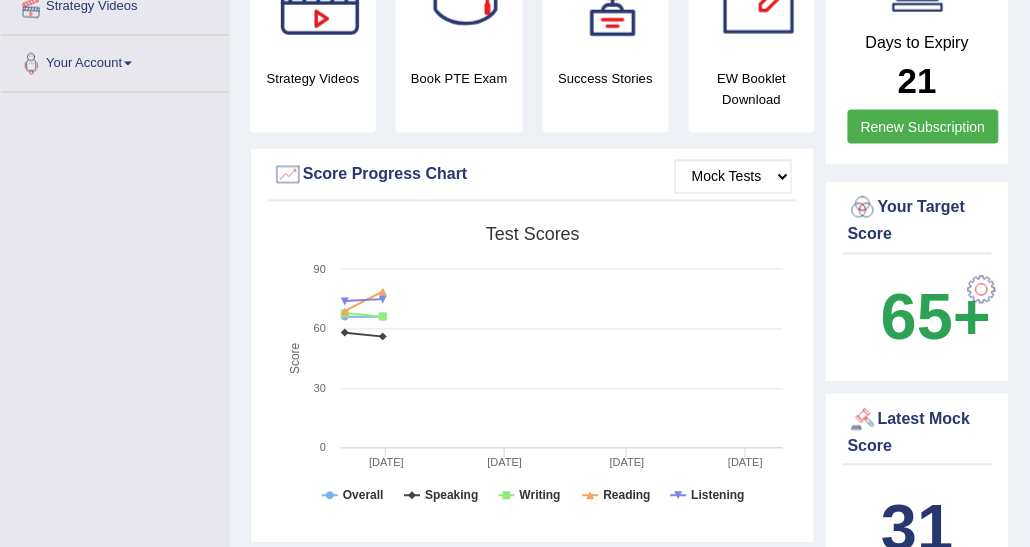 scroll, scrollTop: 313, scrollLeft: 0, axis: vertical 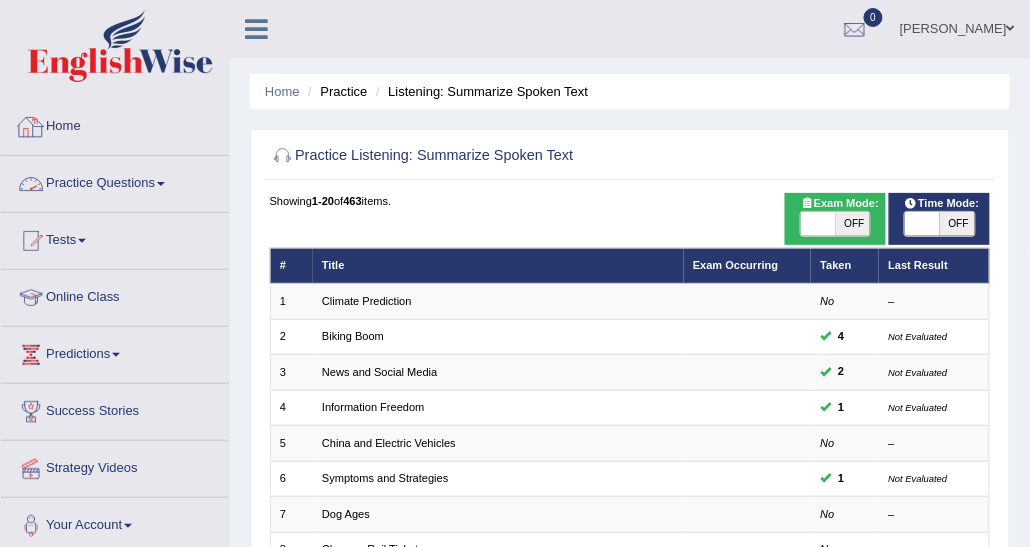 click on "Home" at bounding box center (115, 124) 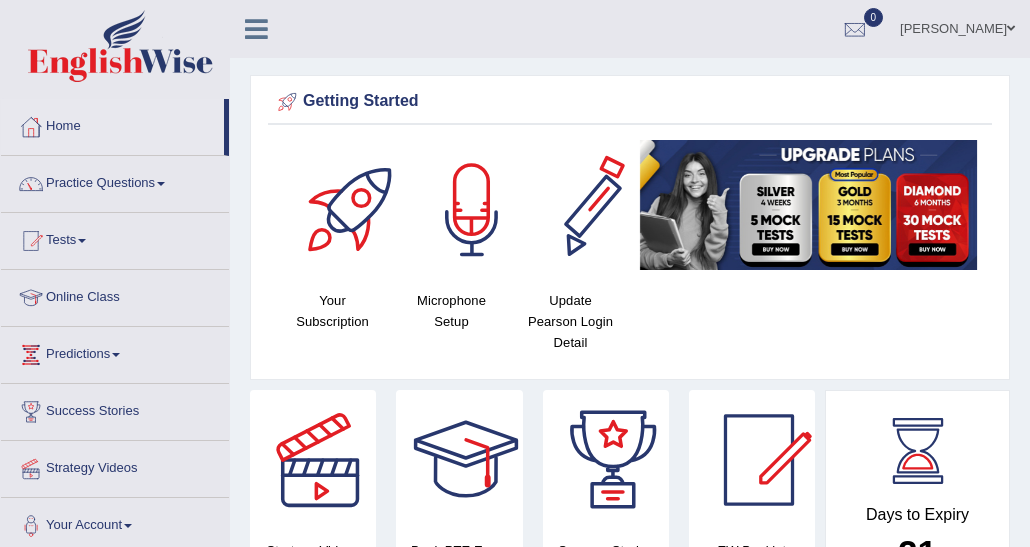 scroll, scrollTop: 400, scrollLeft: 0, axis: vertical 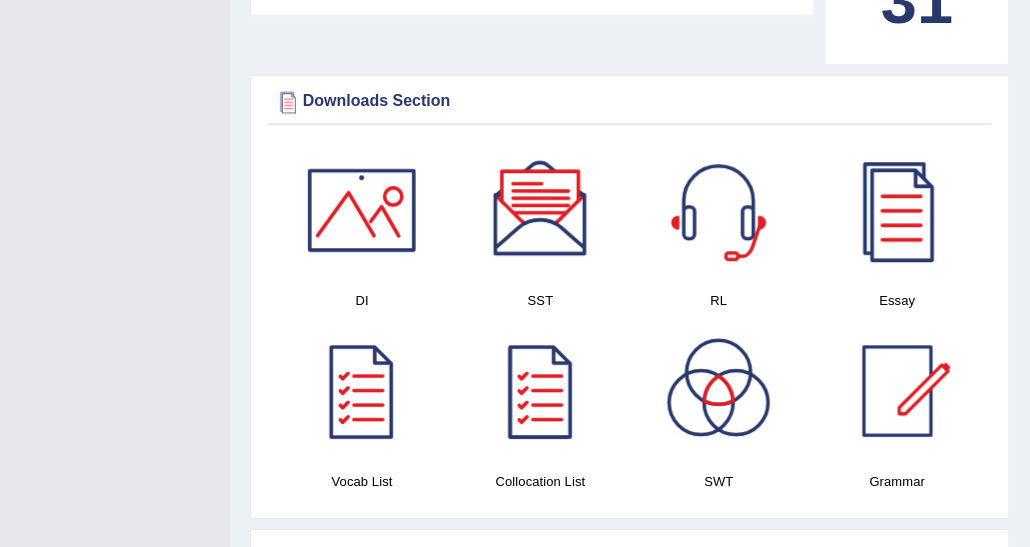 click at bounding box center (541, 210) 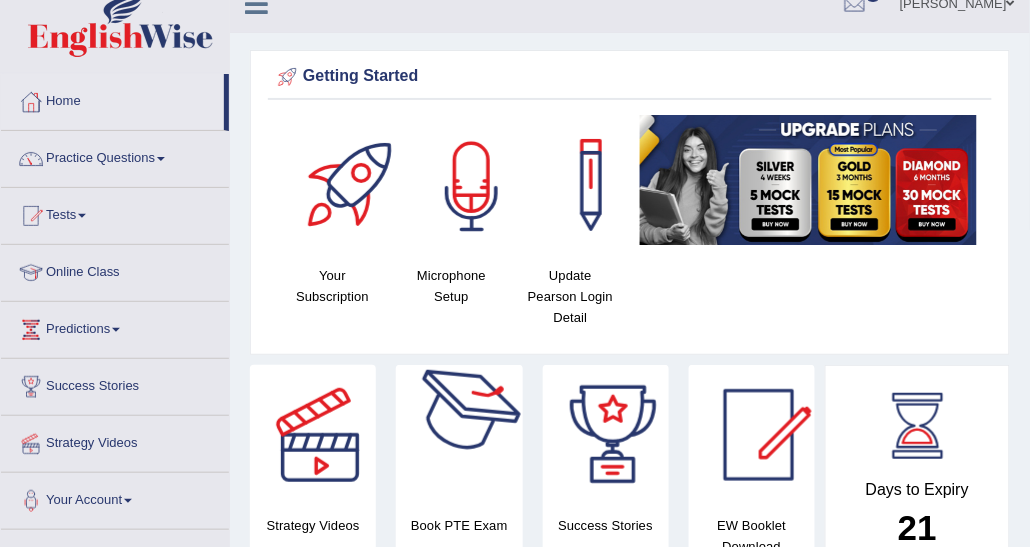 scroll, scrollTop: 0, scrollLeft: 0, axis: both 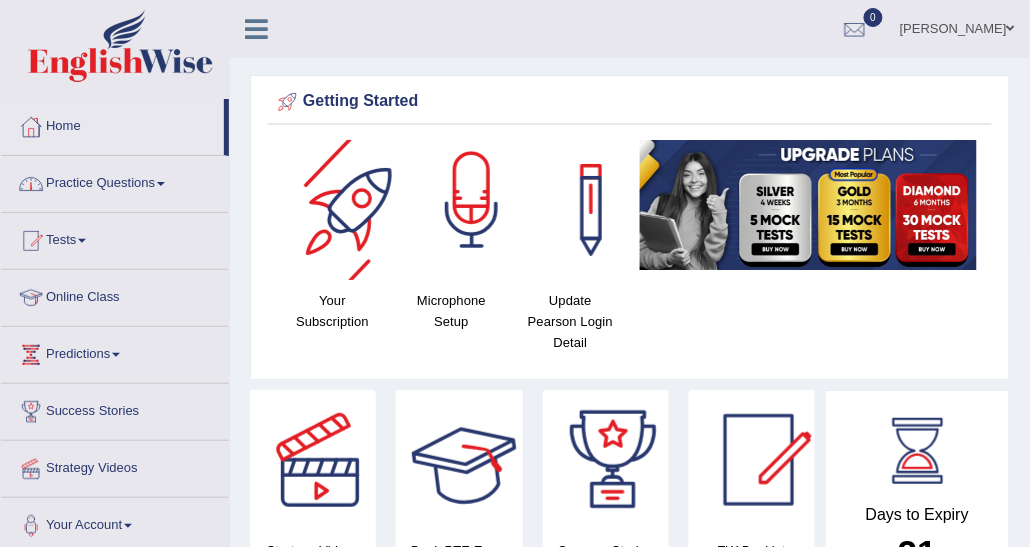 click on "Practice Questions" at bounding box center (115, 181) 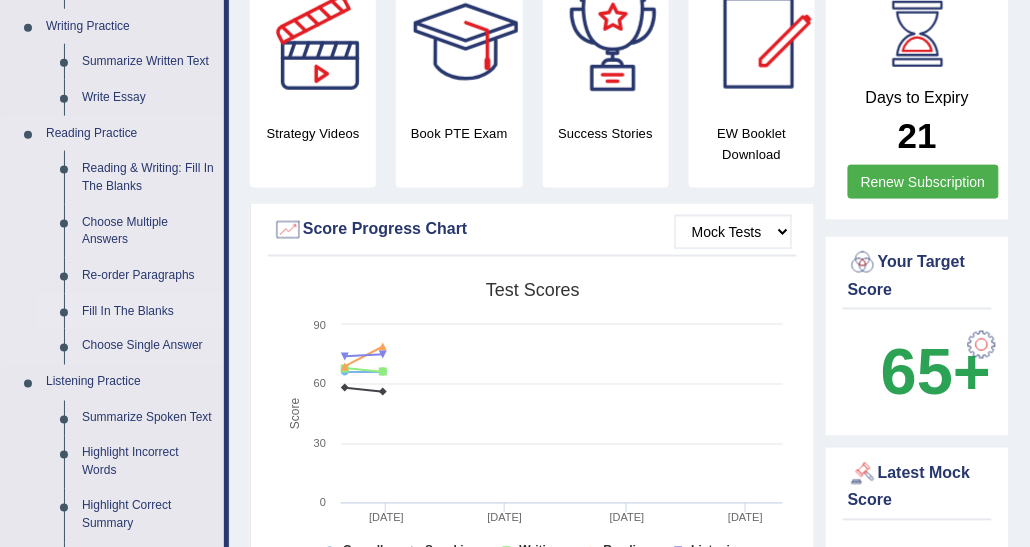 scroll, scrollTop: 500, scrollLeft: 0, axis: vertical 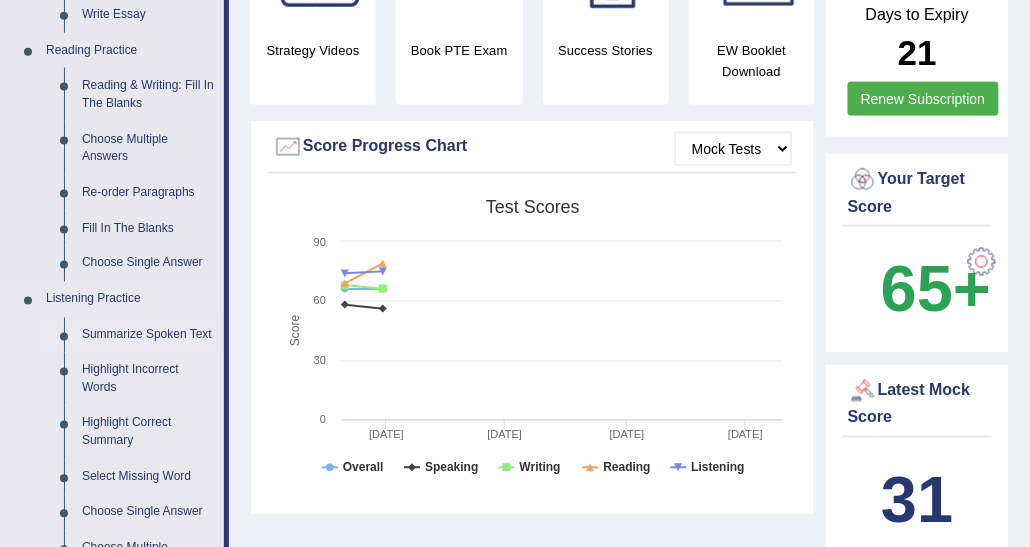 click on "Summarize Spoken Text" at bounding box center [148, 336] 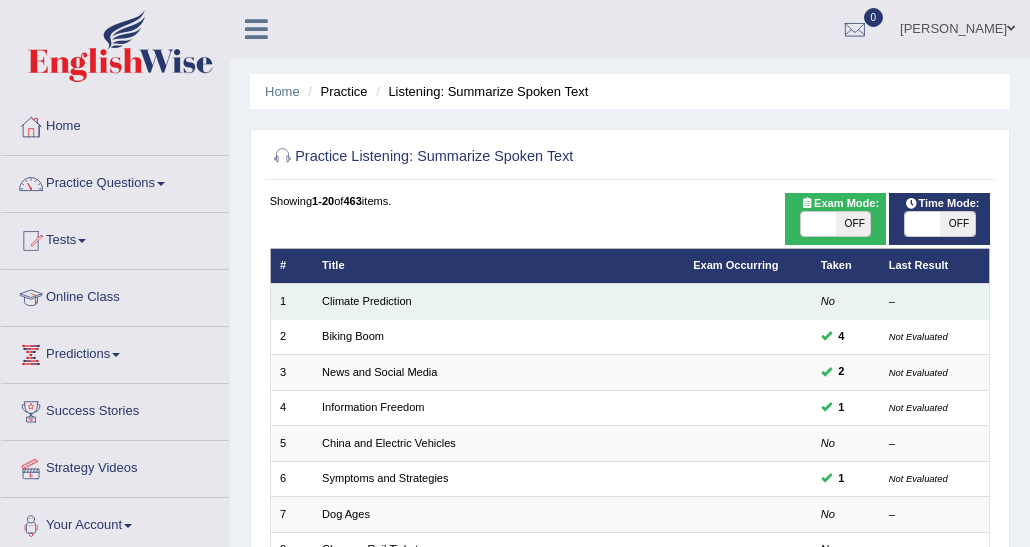 scroll, scrollTop: 0, scrollLeft: 0, axis: both 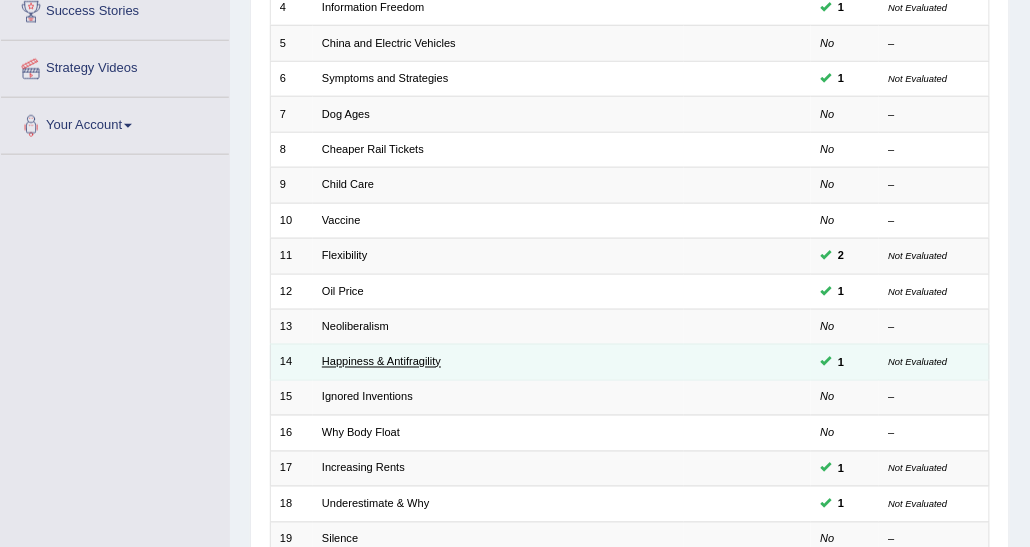 click on "Happiness & Antifragility" at bounding box center [381, 362] 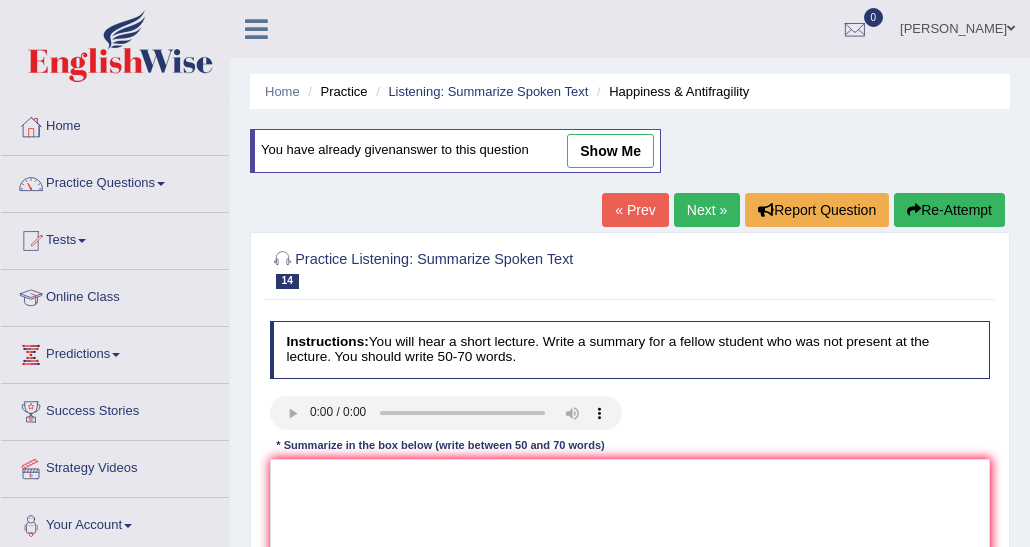 scroll, scrollTop: 0, scrollLeft: 0, axis: both 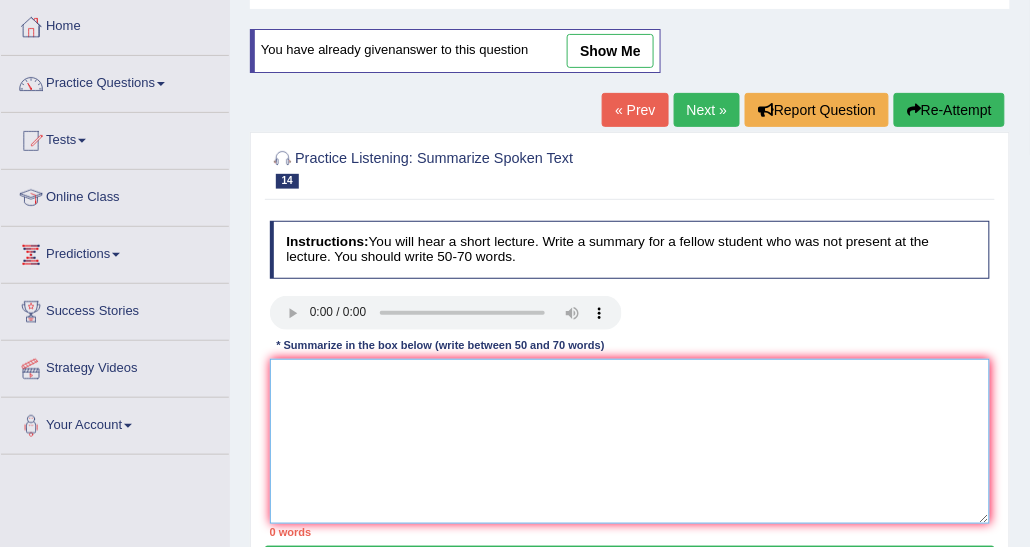 click at bounding box center [630, 441] 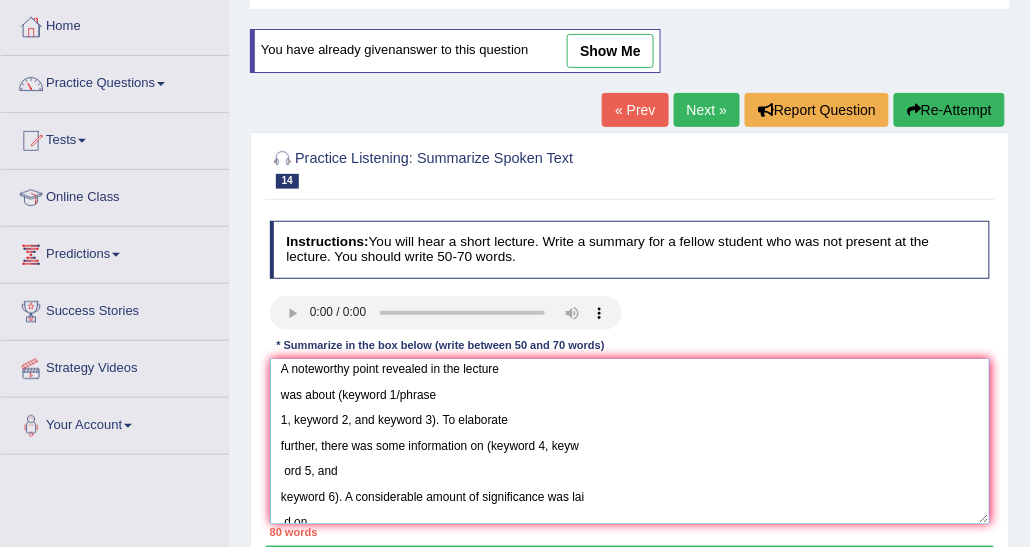 scroll, scrollTop: 0, scrollLeft: 0, axis: both 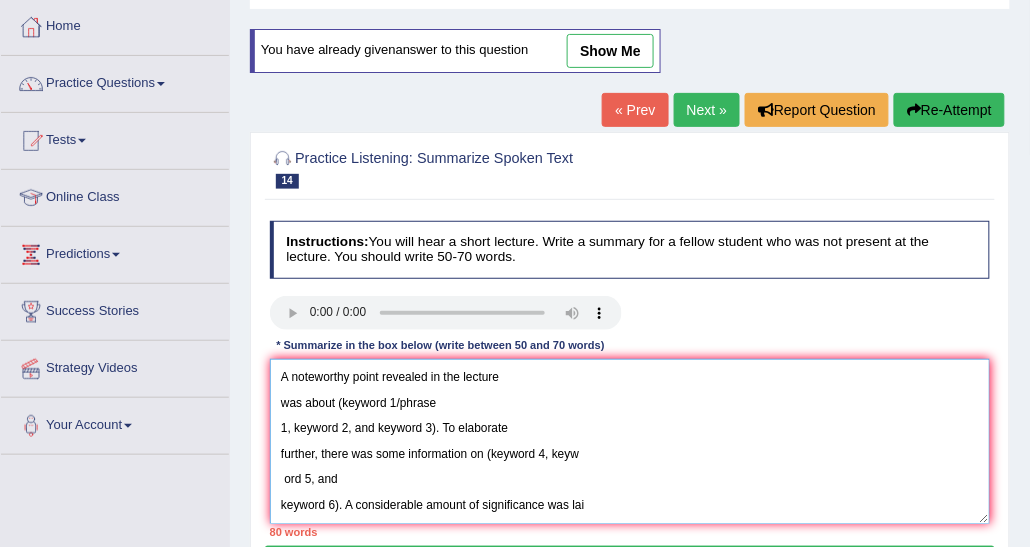 click on "A noteworthy point revealed in the lecture
was about (keyword 1/phrase
1, keyword 2, and keyword 3). To elaborate
further, there was some information on (keyword 4, keyw
ord 5, and
keyword 6). A considerable amount of significance was lai
d on
(keyword 7, keyword 8, and keyword 9). Additionally, a vit
al point
was about
(keyword 10, keyword 11, and keyword 12). In conclusion,
the
lecture provides crucial details about (keyword 13, keywor
d 14, and
keyword 15)." at bounding box center (630, 441) 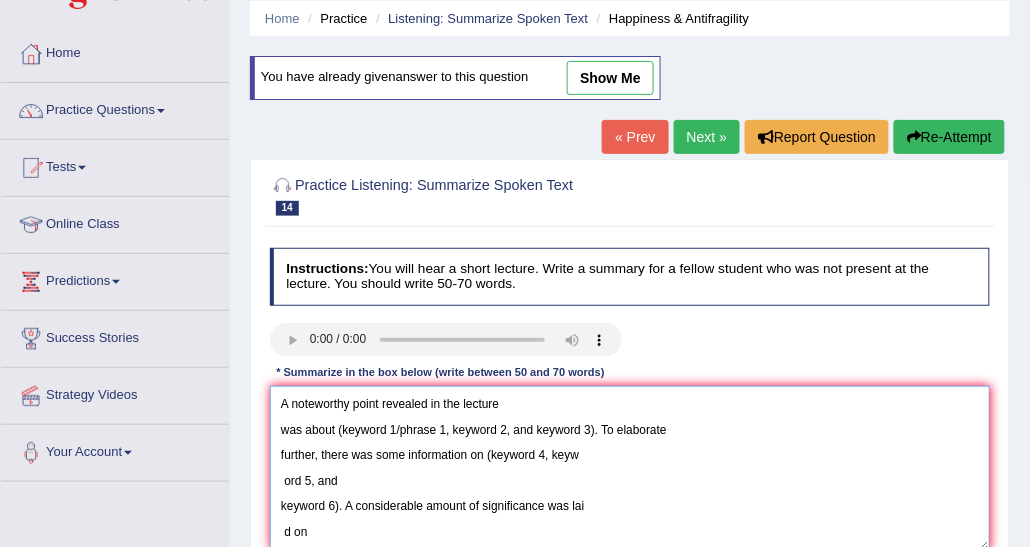 scroll, scrollTop: 100, scrollLeft: 0, axis: vertical 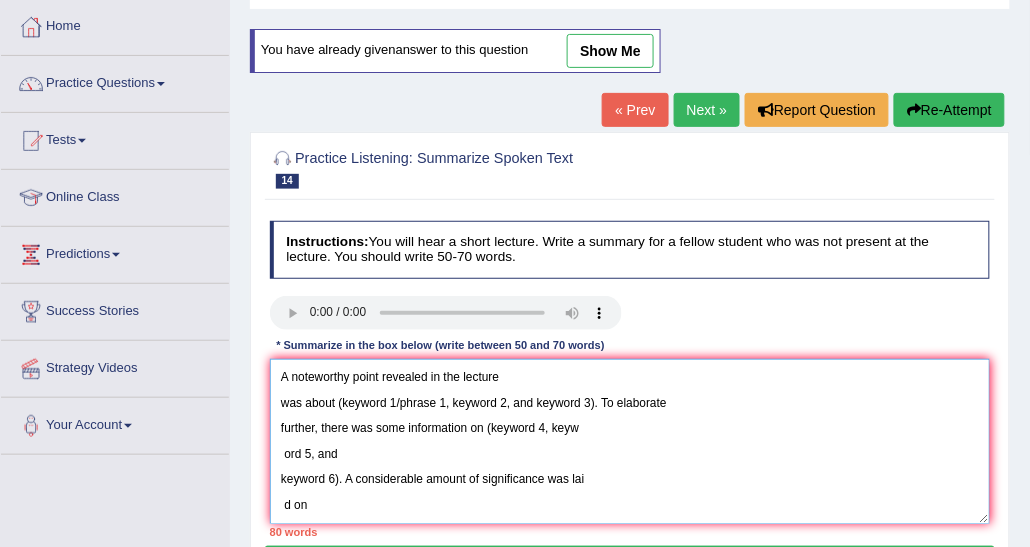 type on "A noteworthy point revealed in the lecture
was about (keyword 1/phrase 1, keyword 2, and keyword 3). To elaborate
further, there was some information on (keyword 4, keyw
ord 5, and
keyword 6). A considerable amount of significance was lai
d on
(keyword 7, keyword 8, and keyword 9). Additionally, a vit
al point
was about
(keyword 10, keyword 11, and keyword 12). In conclusion,
the
lecture provides crucial details about (keyword 13, keywor
d 14, and
keyword 15)." 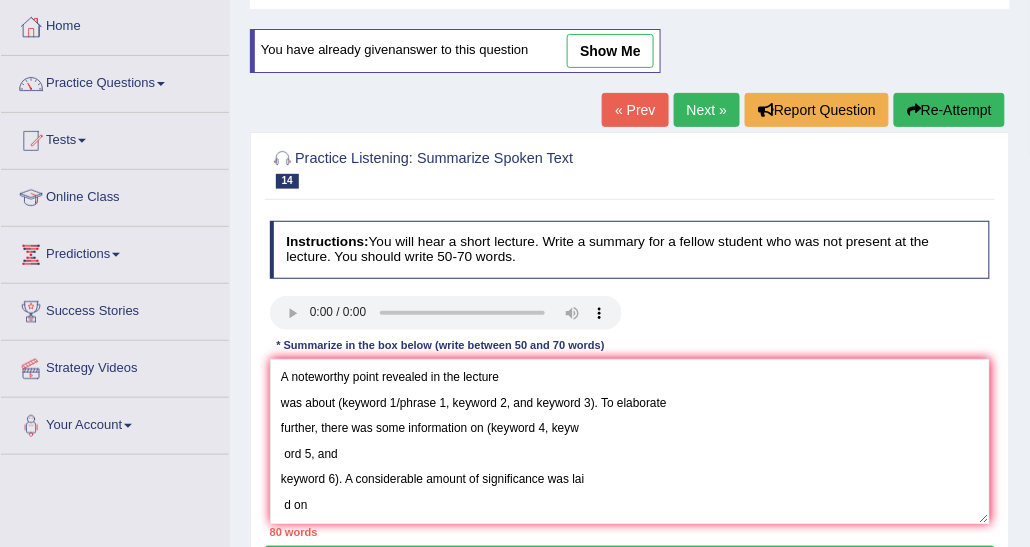 type 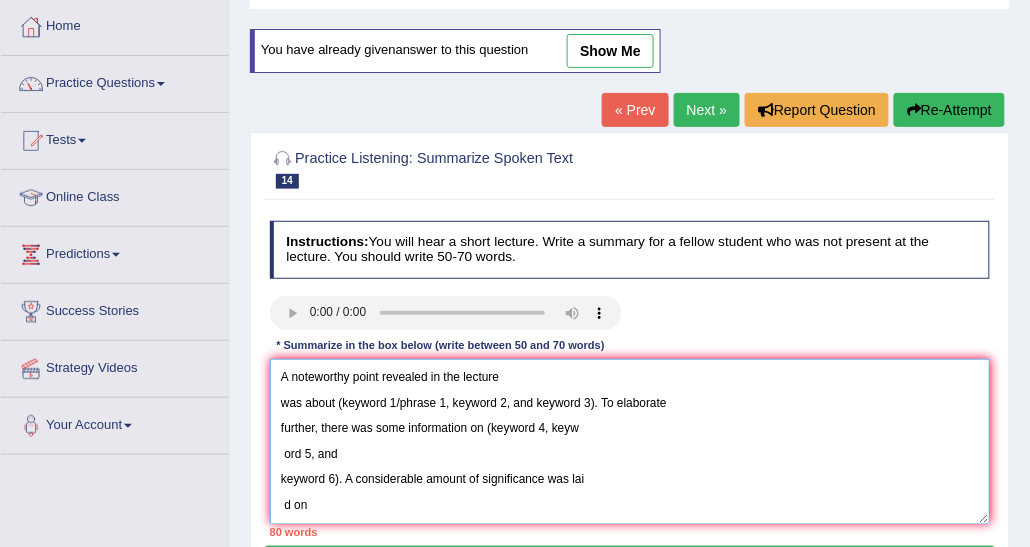 click on "A noteworthy point revealed in the lecture
was about (keyword 1/phrase 1, keyword 2, and keyword 3). To elaborate
further, there was some information on (keyword 4, keyw
ord 5, and
keyword 6). A considerable amount of significance was lai
d on
(keyword 7, keyword 8, and keyword 9). Additionally, a vit
al point
was about
(keyword 10, keyword 11, and keyword 12). In conclusion,
the
lecture provides crucial details about (keyword 13, keywor
d 14, and
keyword 15)." at bounding box center [630, 441] 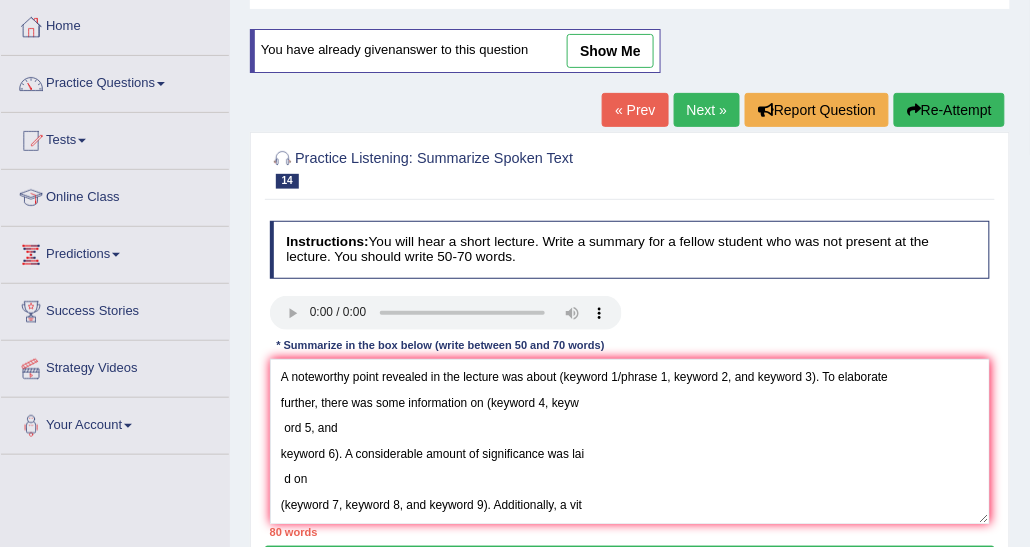 click at bounding box center (630, 315) 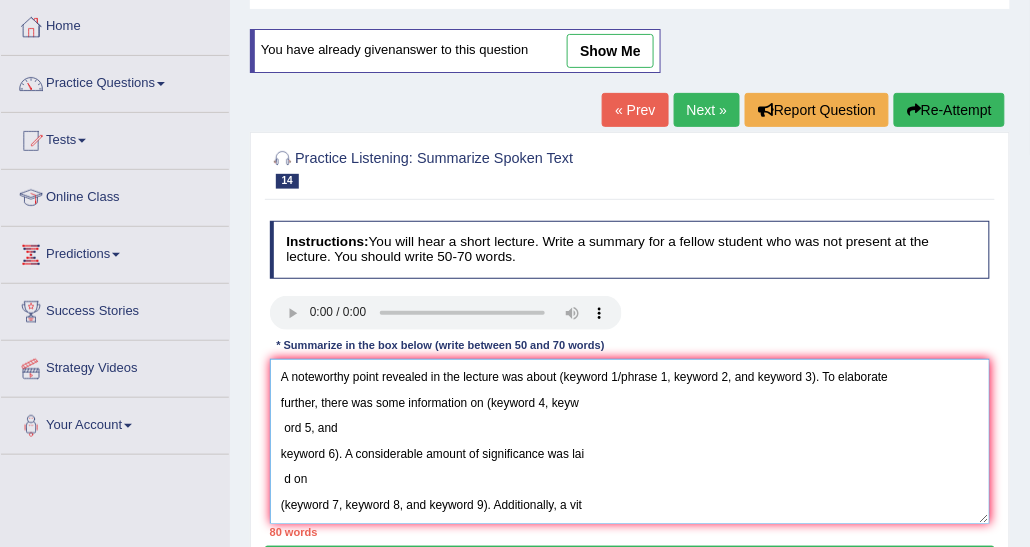 drag, startPoint x: 560, startPoint y: 370, endPoint x: 814, endPoint y: 378, distance: 254.12595 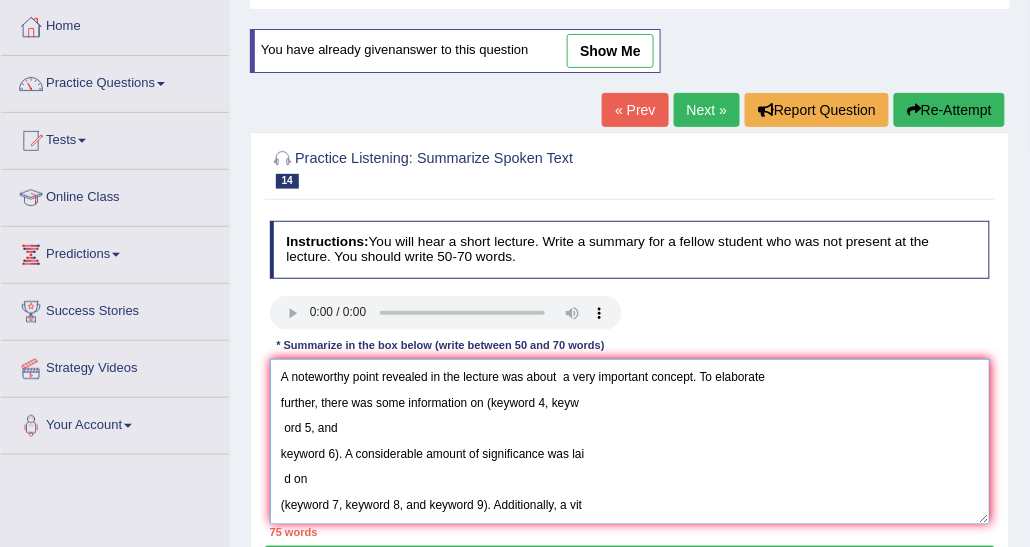 click on "A noteworthy point revealed in the lecture was about  a very important concept. To elaborate
further, there was some information on (keyword 4, keyw
ord 5, and
keyword 6). A considerable amount of significance was lai
d on
(keyword 7, keyword 8, and keyword 9). Additionally, a vit
al point
was about
(keyword 10, keyword 11, and keyword 12). In conclusion,
the
lecture provides crucial details about (keyword 13, keywor
d 14, and
keyword 15)." at bounding box center [630, 441] 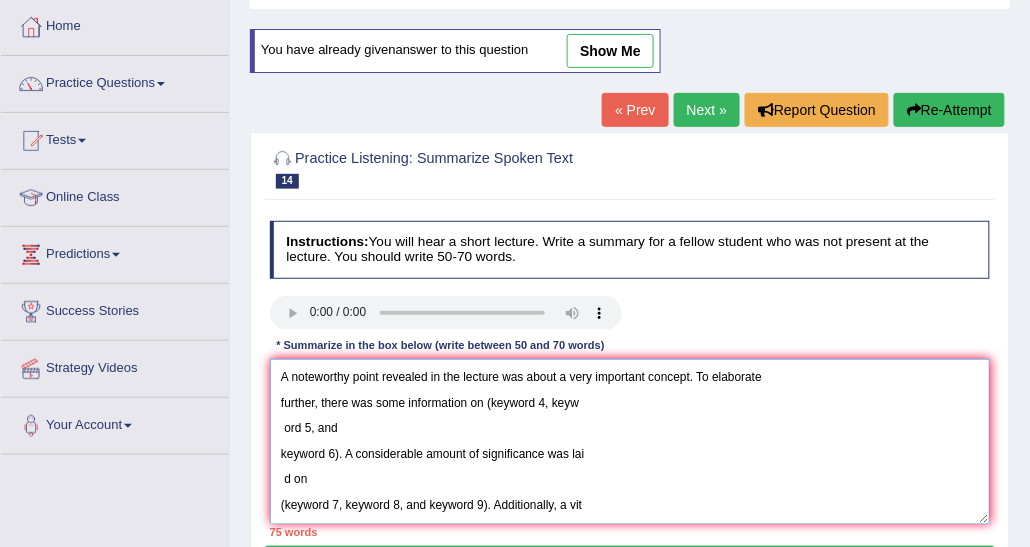 click on "A noteworthy point revealed in the lecture was about a very important concept. To elaborate
further, there was some information on (keyword 4, keyw
ord 5, and
keyword 6). A considerable amount of significance was lai
d on
(keyword 7, keyword 8, and keyword 9). Additionally, a vit
al point
was about
(keyword 10, keyword 11, and keyword 12). In conclusion,
the
lecture provides crucial details about (keyword 13, keywor
d 14, and
keyword 15)." at bounding box center [630, 441] 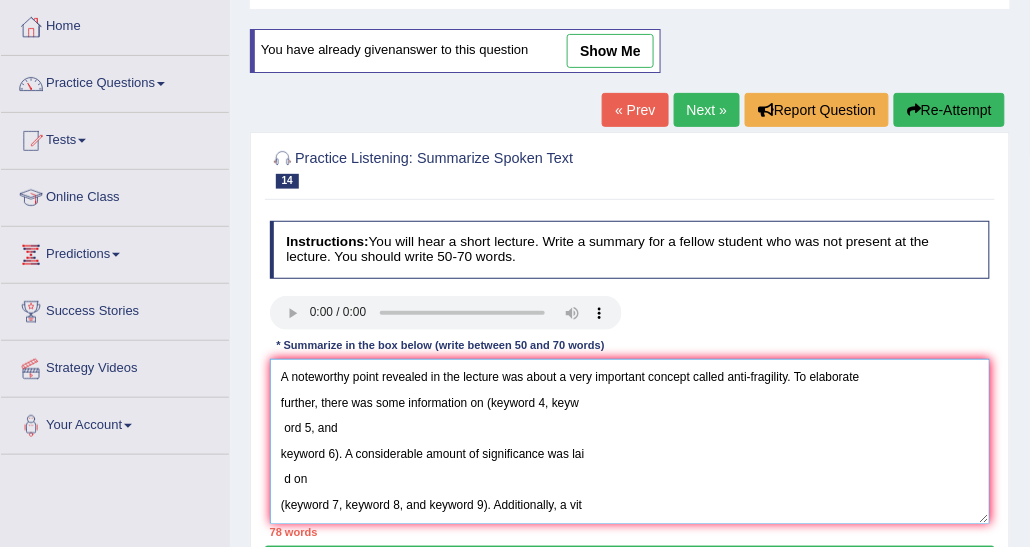 click on "A noteworthy point revealed in the lecture was about a very important concept called anti-fragility. To elaborate
further, there was some information on (keyword 4, keyw
ord 5, and
keyword 6). A considerable amount of significance was lai
d on
(keyword 7, keyword 8, and keyword 9). Additionally, a vit
al point
was about
(keyword 10, keyword 11, and keyword 12). In conclusion,
the
lecture provides crucial details about (keyword 13, keywor
d 14, and
keyword 15)." at bounding box center [630, 441] 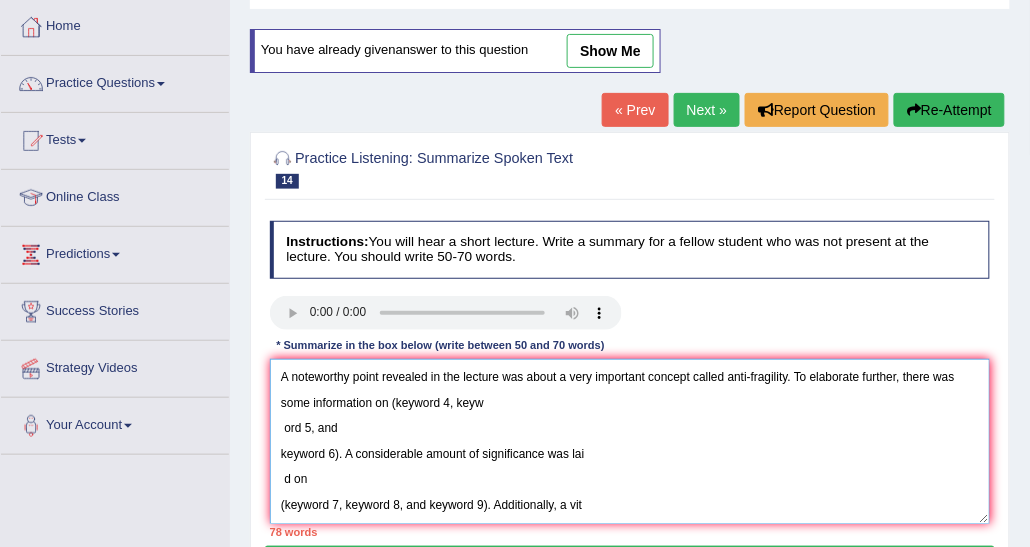 drag, startPoint x: 392, startPoint y: 406, endPoint x: 336, endPoint y: 456, distance: 75.073296 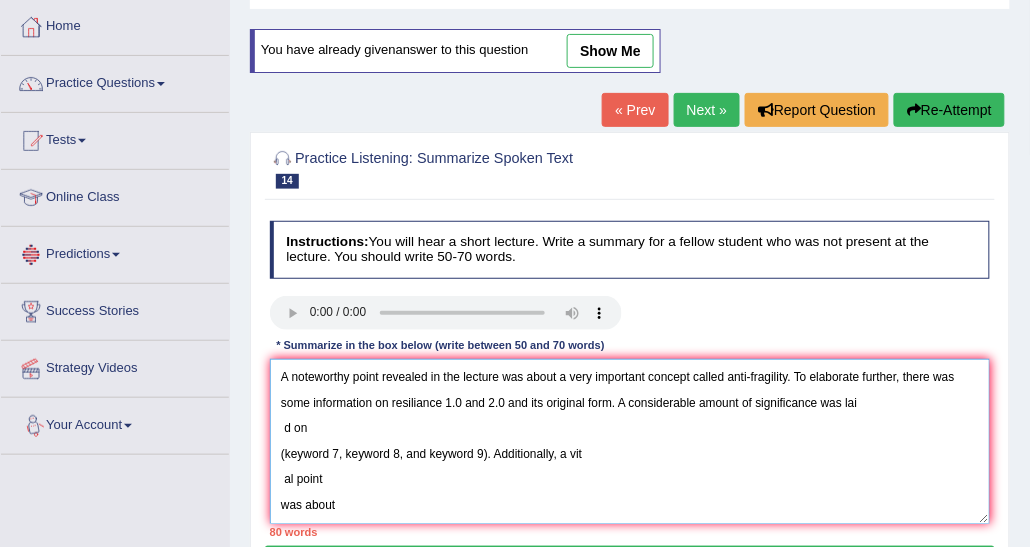 click on "A noteworthy point revealed in the lecture was about a very important concept called anti-fragility. To elaborate further, there was some information on resiliance 1.0 and 2.0 and its original form. A considerable amount of significance was lai
d on
(keyword 7, keyword 8, and keyword 9). Additionally, a vit
al point
was about
(keyword 10, keyword 11, and keyword 12). In conclusion,
the
lecture provides crucial details about (keyword 13, keywor
d 14, and
keyword 15)." at bounding box center (630, 441) 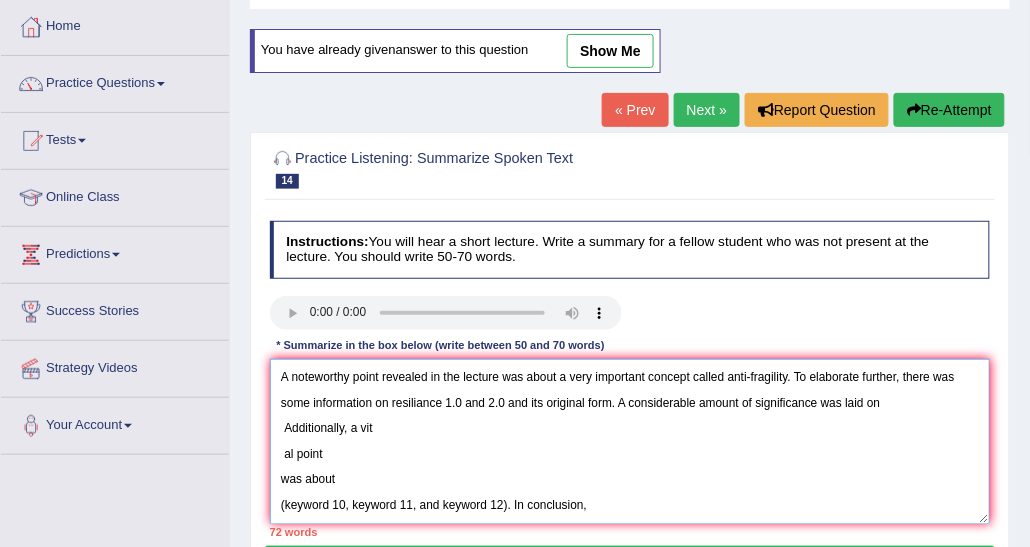 drag, startPoint x: 277, startPoint y: 426, endPoint x: 485, endPoint y: 426, distance: 208 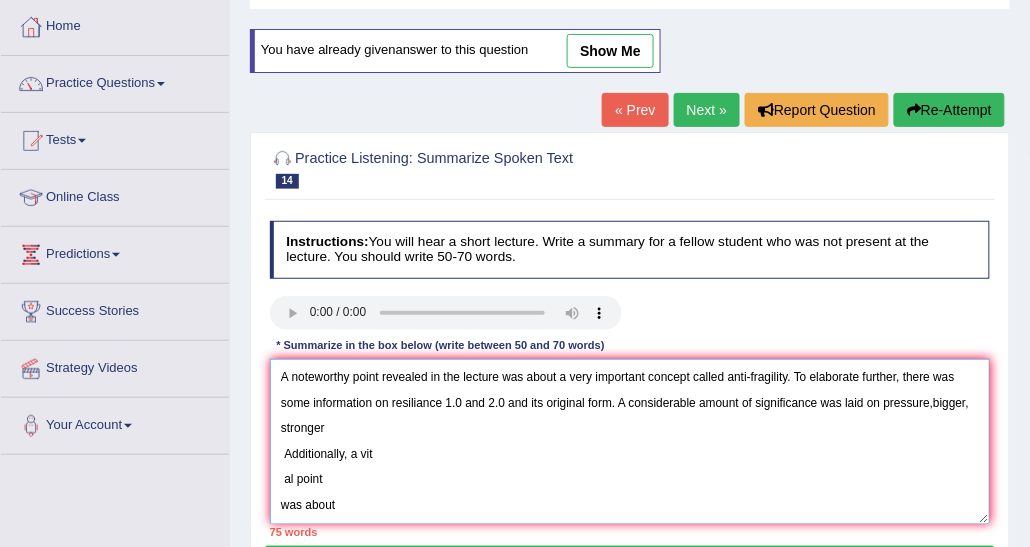 click on "A noteworthy point revealed in the lecture was about a very important concept called anti-fragility. To elaborate further, there was some information on resiliance 1.0 and 2.0 and its original form. A considerable amount of significance was laid on pressure,bigger, stronger
Additionally, a vit
al point
was about
(keyword 10, keyword 11, and keyword 12). In conclusion,
the
lecture provides crucial details about (keyword 13, keywor
d 14, and
keyword 15)." at bounding box center (630, 441) 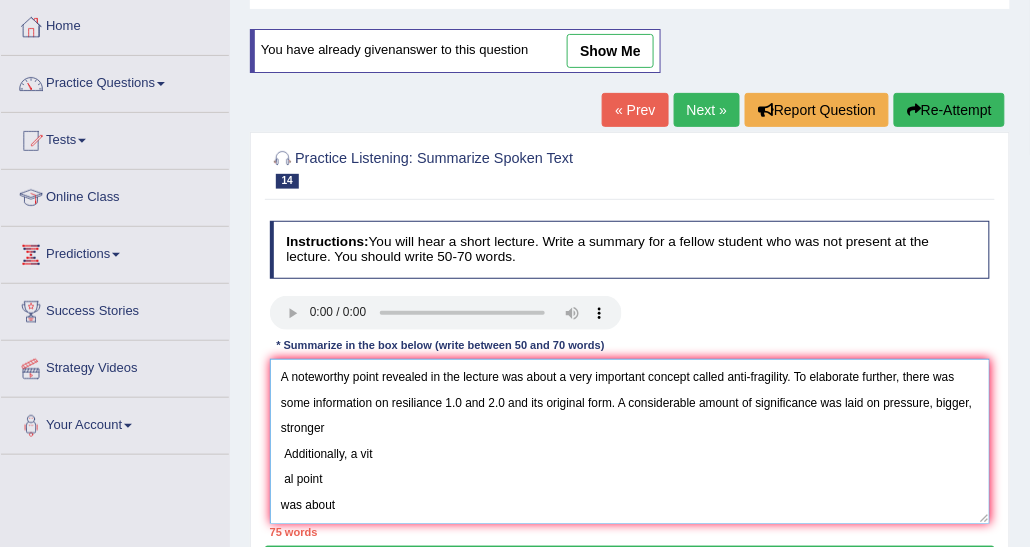 click on "A noteworthy point revealed in the lecture was about a very important concept called anti-fragility. To elaborate further, there was some information on resiliance 1.0 and 2.0 and its original form. A considerable amount of significance was laid on pressure, bigger, stronger
Additionally, a vit
al point
was about
(keyword 10, keyword 11, and keyword 12). In conclusion,
the
lecture provides crucial details about (keyword 13, keywor
d 14, and
keyword 15)." at bounding box center (630, 441) 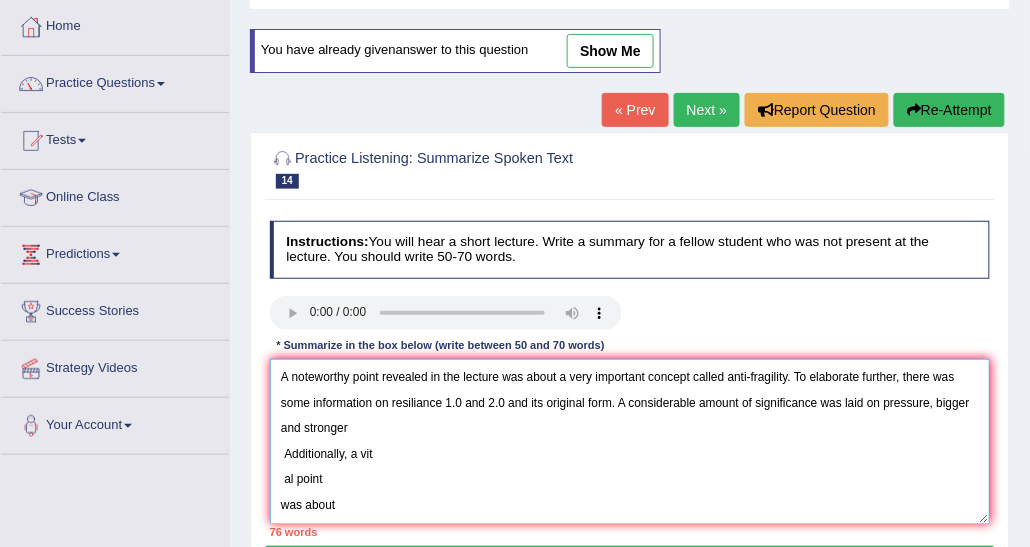 click on "A noteworthy point revealed in the lecture was about a very important concept called anti-fragility. To elaborate further, there was some information on resiliance 1.0 and 2.0 and its original form. A considerable amount of significance was laid on pressure, bigger and stronger
Additionally, a vit
al point
was about
(keyword 10, keyword 11, and keyword 12). In conclusion,
the
lecture provides crucial details about (keyword 13, keywor
d 14, and
keyword 15)." at bounding box center (630, 441) 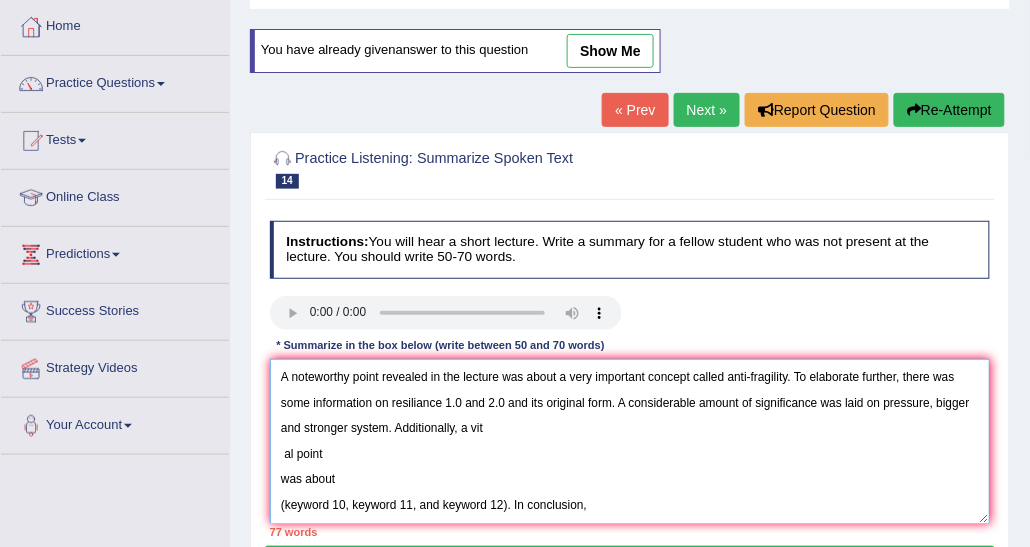 click on "A noteworthy point revealed in the lecture was about a very important concept called anti-fragility. To elaborate further, there was some information on resiliance 1.0 and 2.0 and its original form. A considerable amount of significance was laid on pressure, bigger and stronger system. Additionally, a vit
al point
was about
(keyword 10, keyword 11, and keyword 12). In conclusion,
the
lecture provides crucial details about (keyword 13, keywor
d 14, and
keyword 15)." at bounding box center [630, 441] 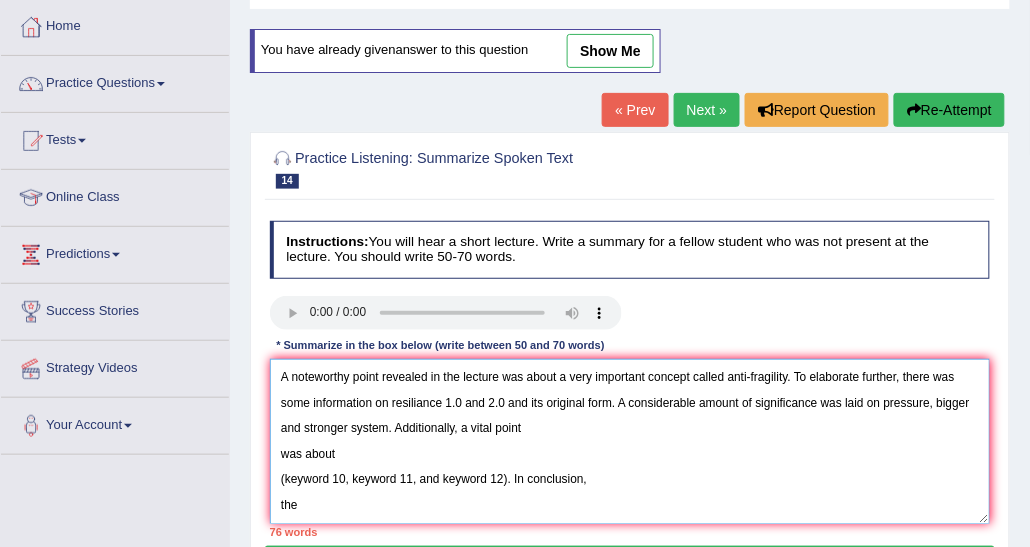 click on "A noteworthy point revealed in the lecture was about a very important concept called anti-fragility. To elaborate further, there was some information on resiliance 1.0 and 2.0 and its original form. A considerable amount of significance was laid on pressure, bigger and stronger system. Additionally, a vital point
was about
(keyword 10, keyword 11, and keyword 12). In conclusion,
the
lecture provides crucial details about (keyword 13, keywor
d 14, and
keyword 15)." at bounding box center (630, 441) 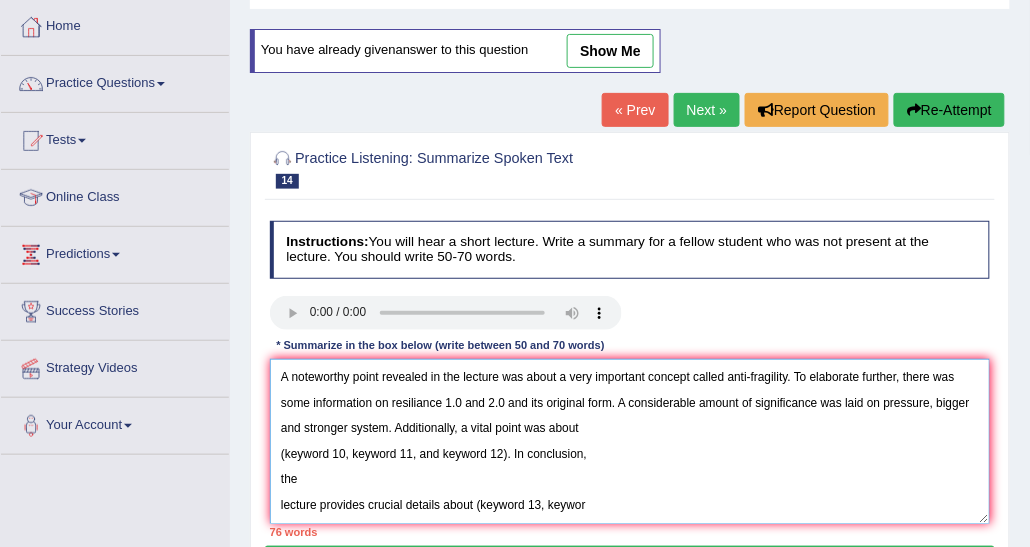 click on "A noteworthy point revealed in the lecture was about a very important concept called anti-fragility. To elaborate further, there was some information on resiliance 1.0 and 2.0 and its original form. A considerable amount of significance was laid on pressure, bigger and stronger system. Additionally, a vital point was about
(keyword 10, keyword 11, and keyword 12). In conclusion,
the
lecture provides crucial details about (keyword 13, keywor
d 14, and
keyword 15)." at bounding box center [630, 441] 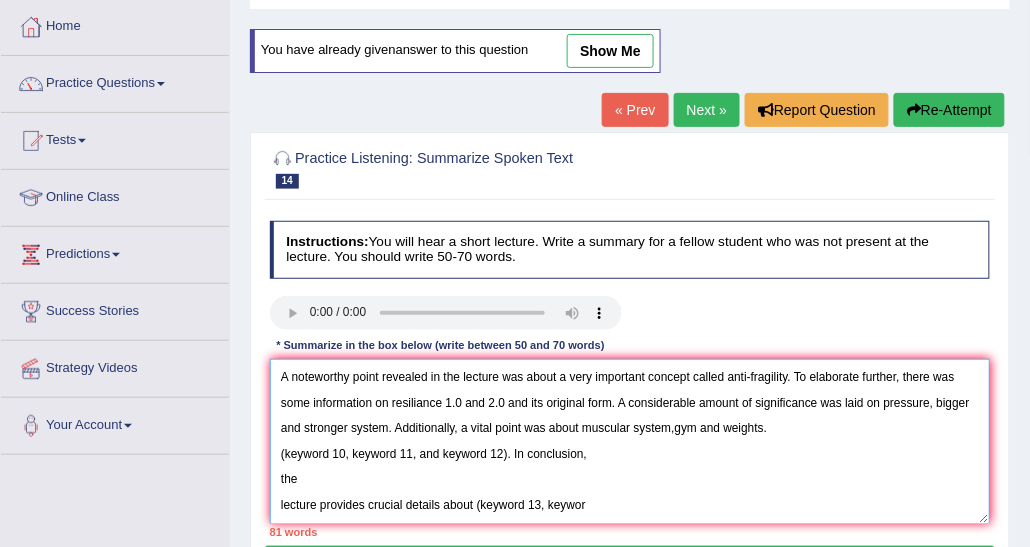 click on "A noteworthy point revealed in the lecture was about a very important concept called anti-fragility. To elaborate further, there was some information on resiliance 1.0 and 2.0 and its original form. A considerable amount of significance was laid on pressure, bigger and stronger system. Additionally, a vital point was about muscular system,gym and weights.
(keyword 10, keyword 11, and keyword 12). In conclusion,
the
lecture provides crucial details about (keyword 13, keywor
d 14, and
keyword 15)." at bounding box center [630, 441] 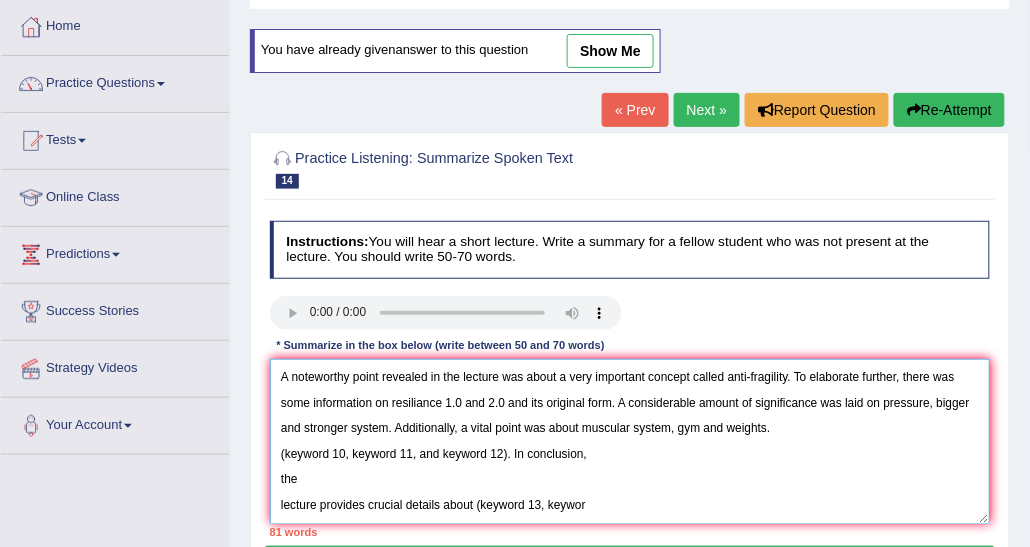 click on "A noteworthy point revealed in the lecture was about a very important concept called anti-fragility. To elaborate further, there was some information on resiliance 1.0 and 2.0 and its original form. A considerable amount of significance was laid on pressure, bigger and stronger system. Additionally, a vital point was about muscular system, gym and weights.
(keyword 10, keyword 11, and keyword 12). In conclusion,
the
lecture provides crucial details about (keyword 13, keywor
d 14, and
keyword 15)." at bounding box center [630, 441] 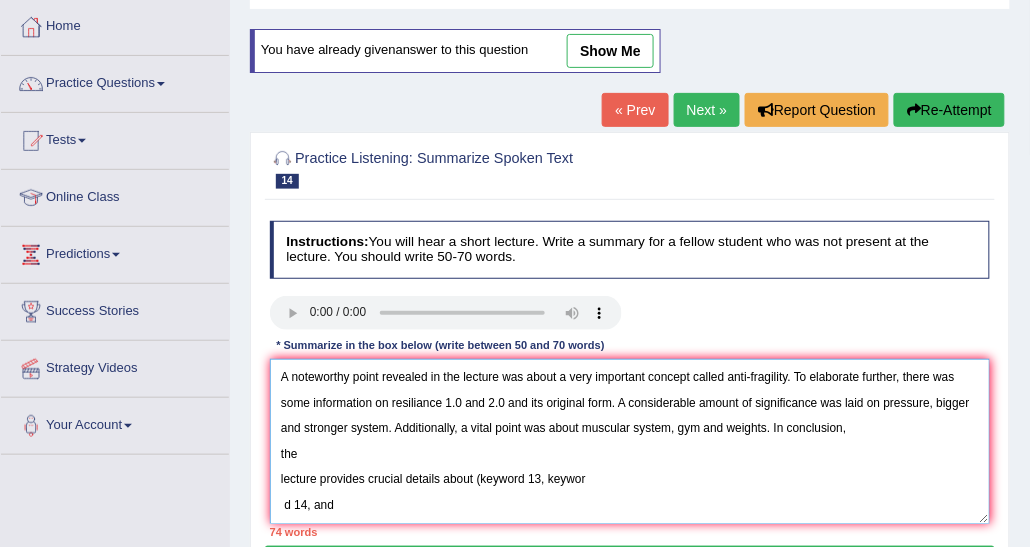 click on "A noteworthy point revealed in the lecture was about a very important concept called anti-fragility. To elaborate further, there was some information on resiliance 1.0 and 2.0 and its original form. A considerable amount of significance was laid on pressure, bigger and stronger system. Additionally, a vital point was about muscular system, gym and weights. In conclusion,
the
lecture provides crucial details about (keyword 13, keywor
d 14, and
keyword 15)." at bounding box center (630, 441) 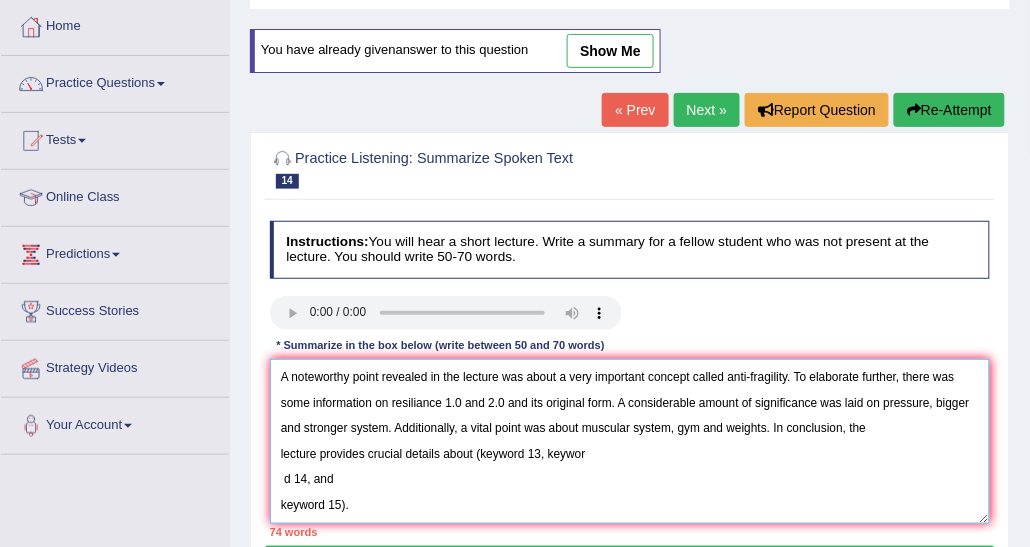 click on "A noteworthy point revealed in the lecture was about a very important concept called anti-fragility. To elaborate further, there was some information on resiliance 1.0 and 2.0 and its original form. A considerable amount of significance was laid on pressure, bigger and stronger system. Additionally, a vital point was about muscular system, gym and weights. In conclusion, the
lecture provides crucial details about (keyword 13, keywor
d 14, and
keyword 15)." at bounding box center [630, 441] 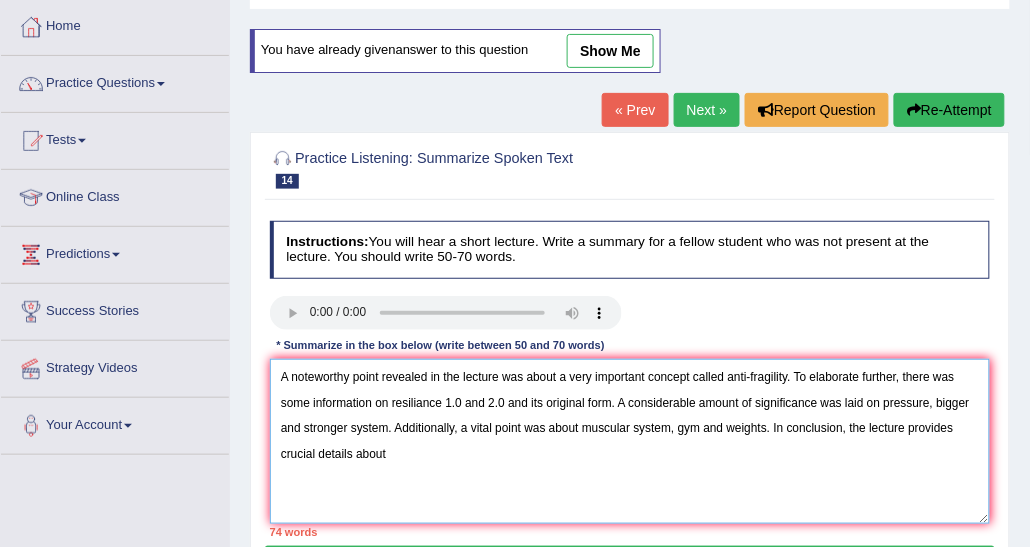 drag, startPoint x: 388, startPoint y: 450, endPoint x: 468, endPoint y: 496, distance: 92.28217 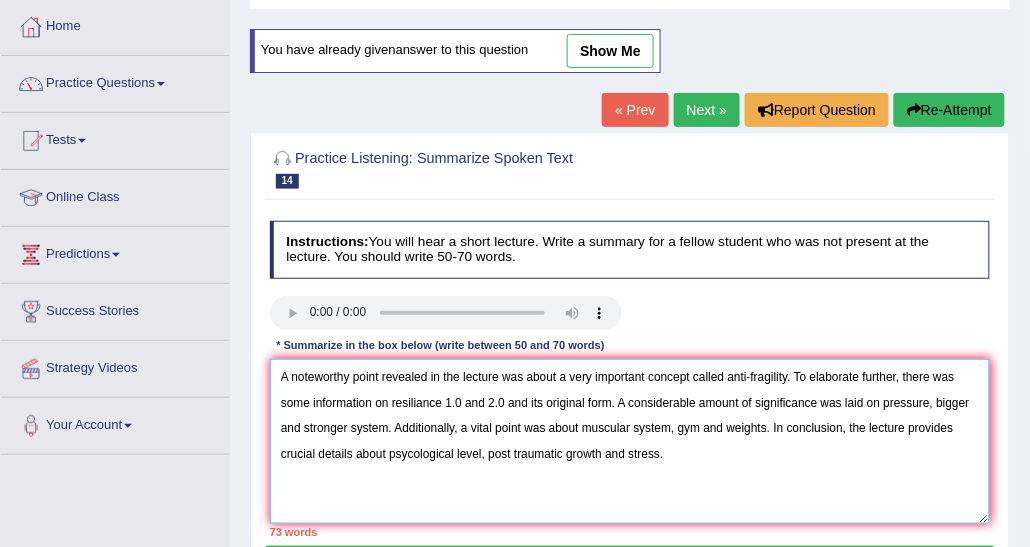 drag, startPoint x: 623, startPoint y: 400, endPoint x: 699, endPoint y: 398, distance: 76.02631 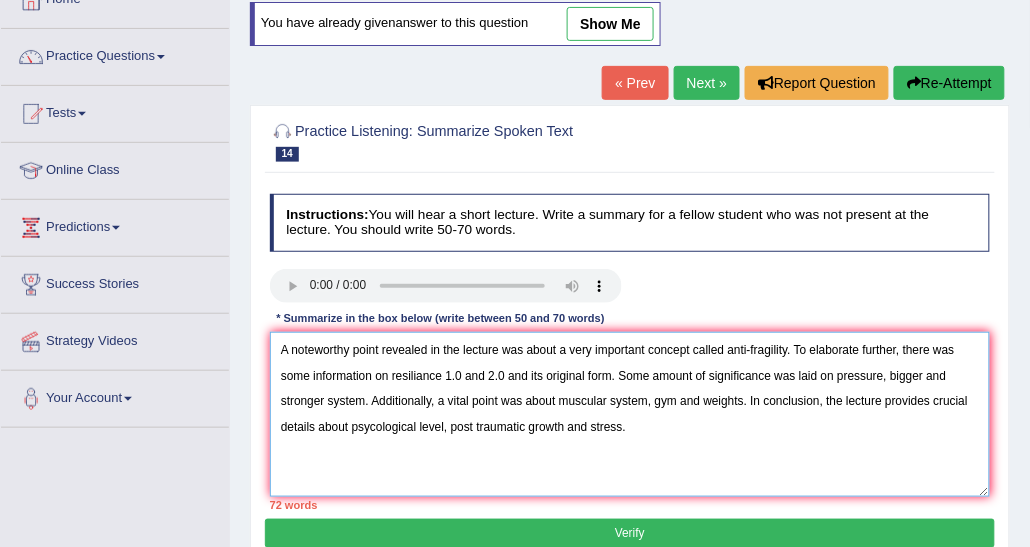 scroll, scrollTop: 100, scrollLeft: 0, axis: vertical 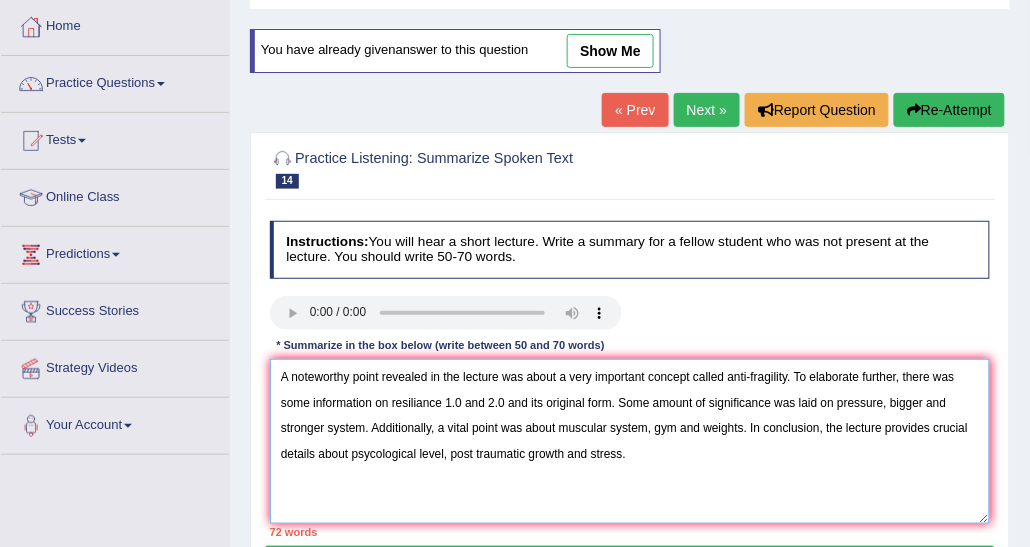 click on "A noteworthy point revealed in the lecture was about a very important concept called anti-fragility. To elaborate further, there was some information on resiliance 1.0 and 2.0 and its original form. Some amount of significance was laid on pressure, bigger and stronger system. Additionally, a vital point was about muscular system, gym and weights. In conclusion, the lecture provides crucial details about psycological level, post traumatic growth and stress." at bounding box center (630, 441) 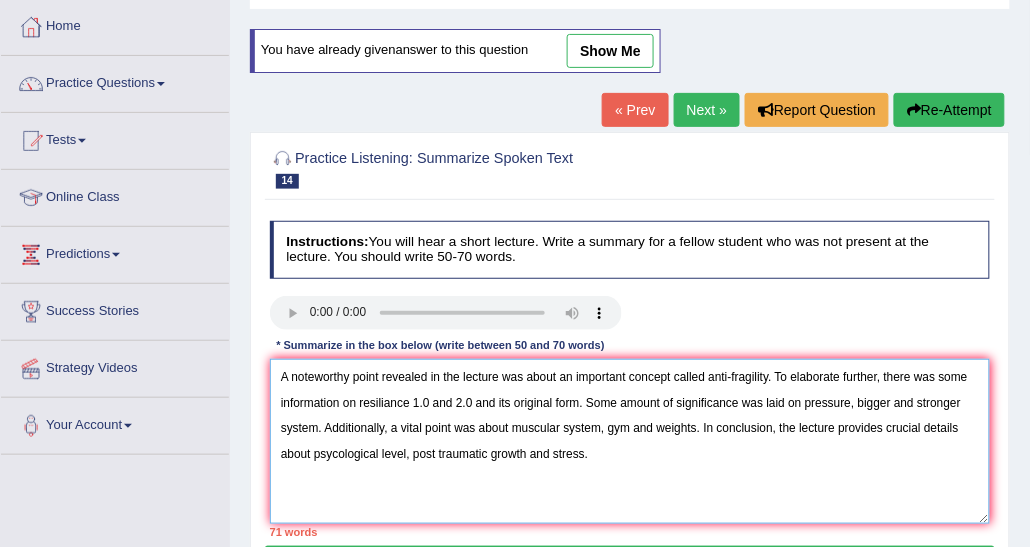 scroll, scrollTop: 200, scrollLeft: 0, axis: vertical 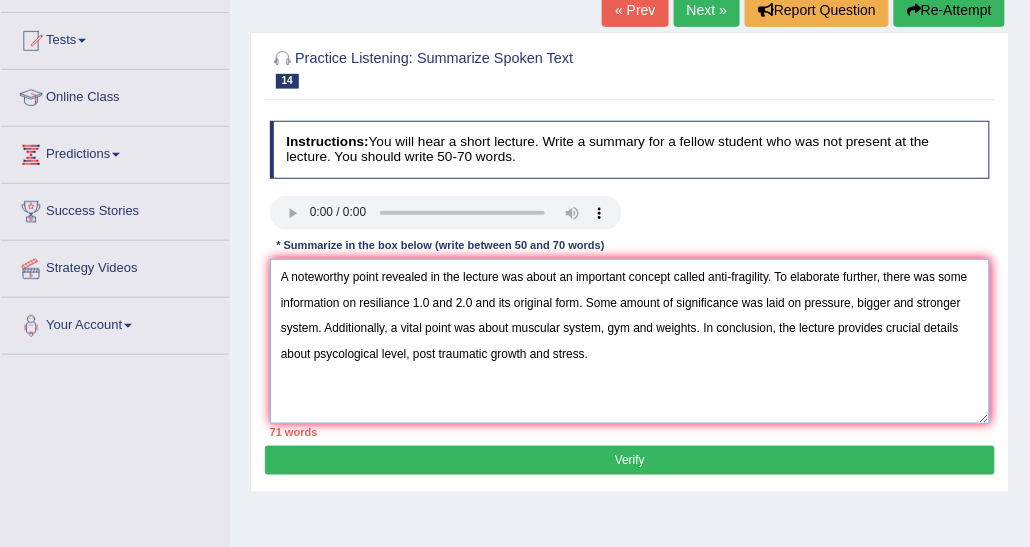 drag, startPoint x: 411, startPoint y: 299, endPoint x: 472, endPoint y: 308, distance: 61.66036 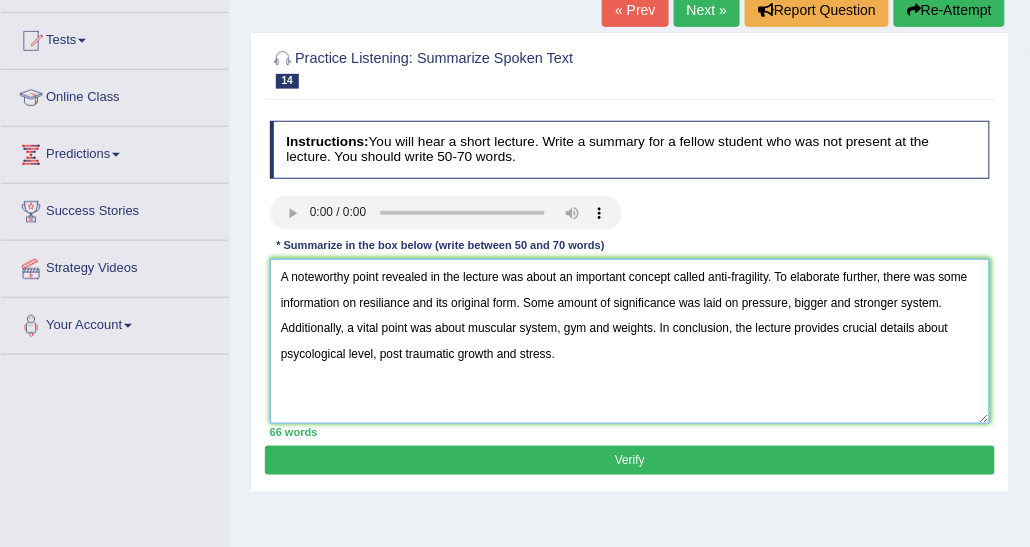 click on "A noteworthy point revealed in the lecture was about an important concept called anti-fragility. To elaborate further, there was some information on resiliance and its original form. Some amount of significance was laid on pressure, bigger and stronger system. Additionally, a vital point was about muscular system, gym and weights. In conclusion, the lecture provides crucial details about psycological level, post traumatic growth and stress." at bounding box center [630, 341] 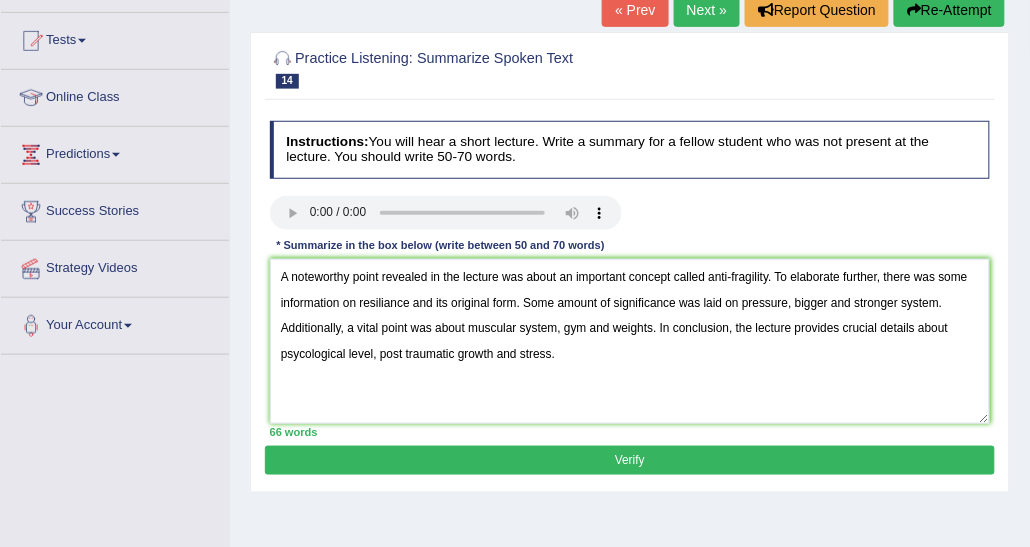 click on "Verify" at bounding box center [629, 460] 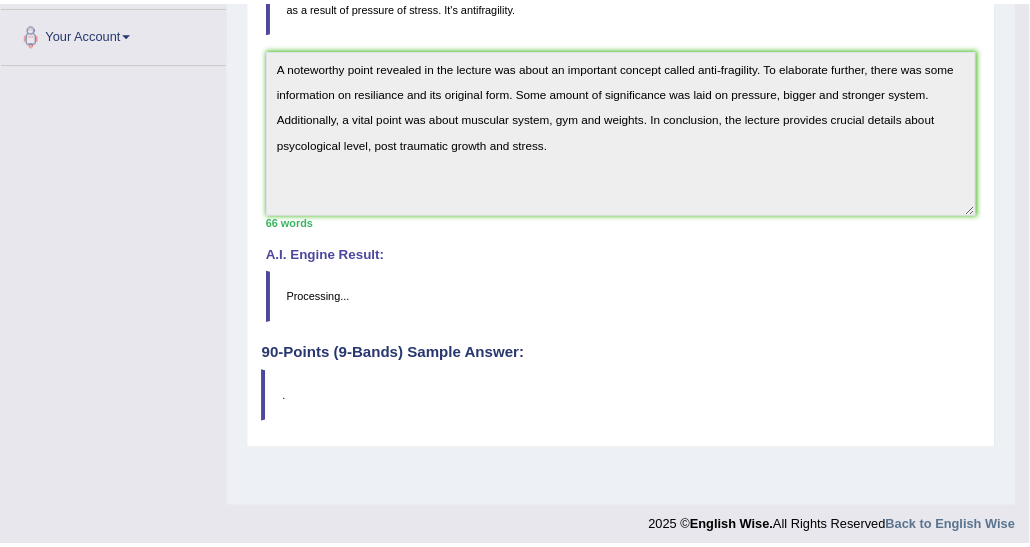 scroll, scrollTop: 500, scrollLeft: 0, axis: vertical 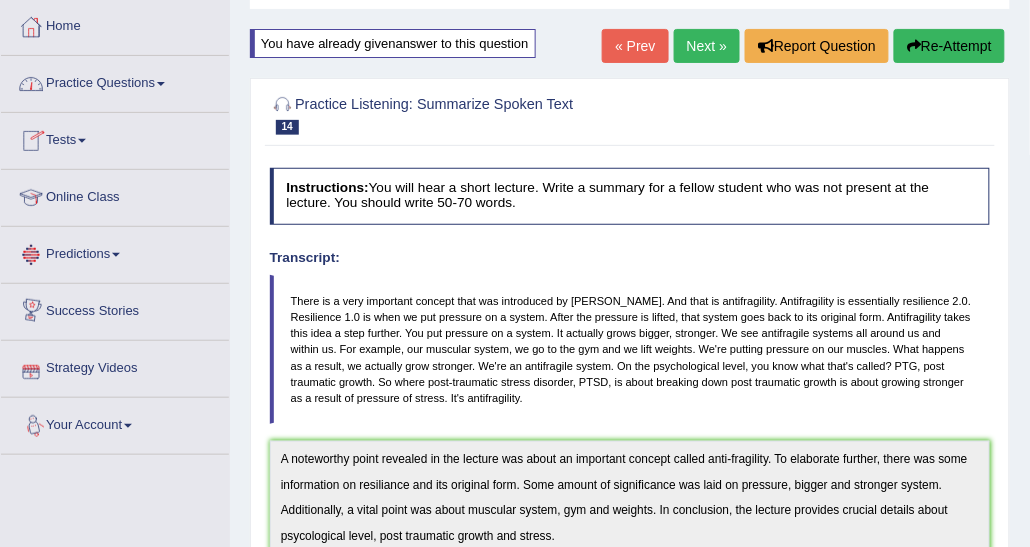 click on "Practice Questions" at bounding box center (115, 81) 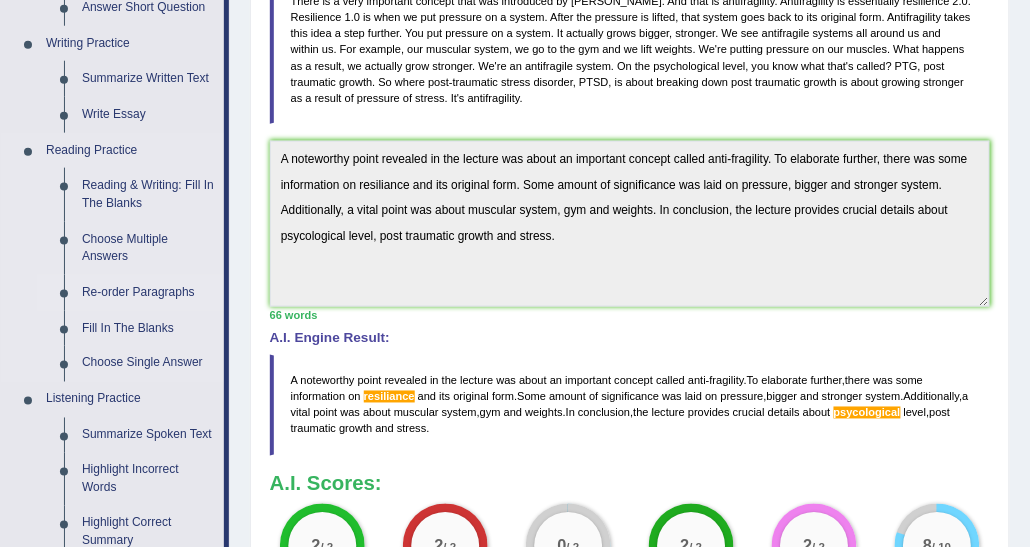 scroll, scrollTop: 600, scrollLeft: 0, axis: vertical 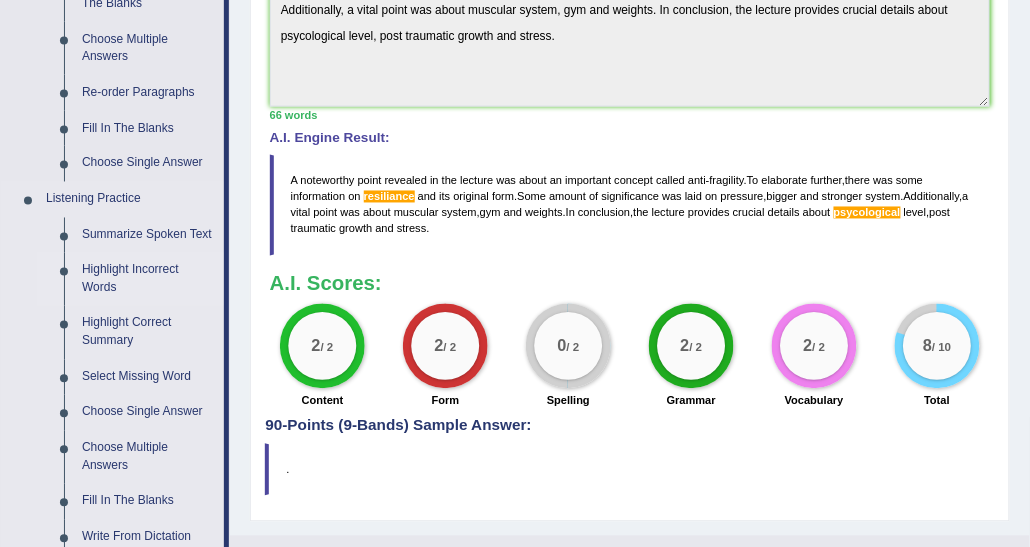 click on "Highlight Incorrect Words" at bounding box center (148, 279) 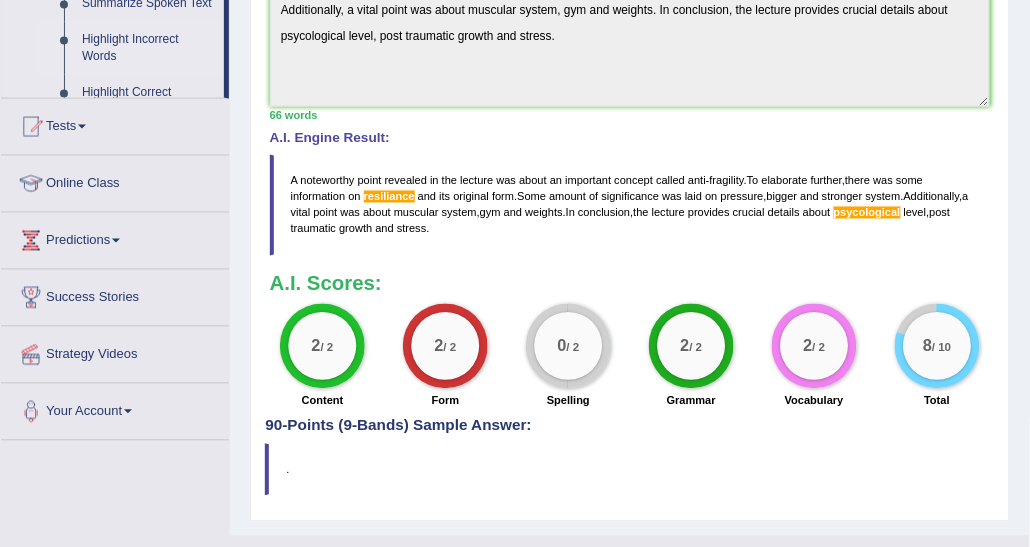 scroll, scrollTop: 545, scrollLeft: 0, axis: vertical 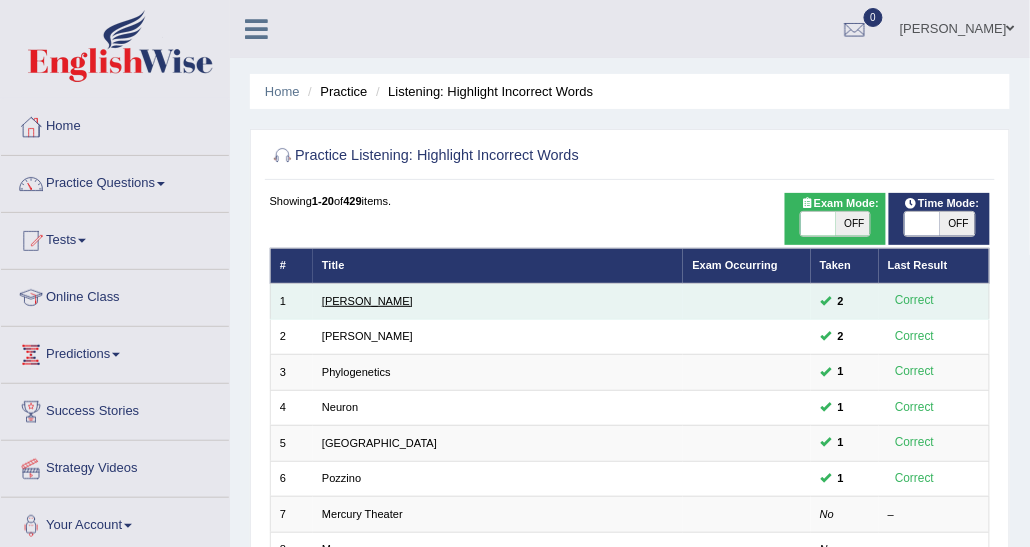 click on "[PERSON_NAME]" at bounding box center [367, 301] 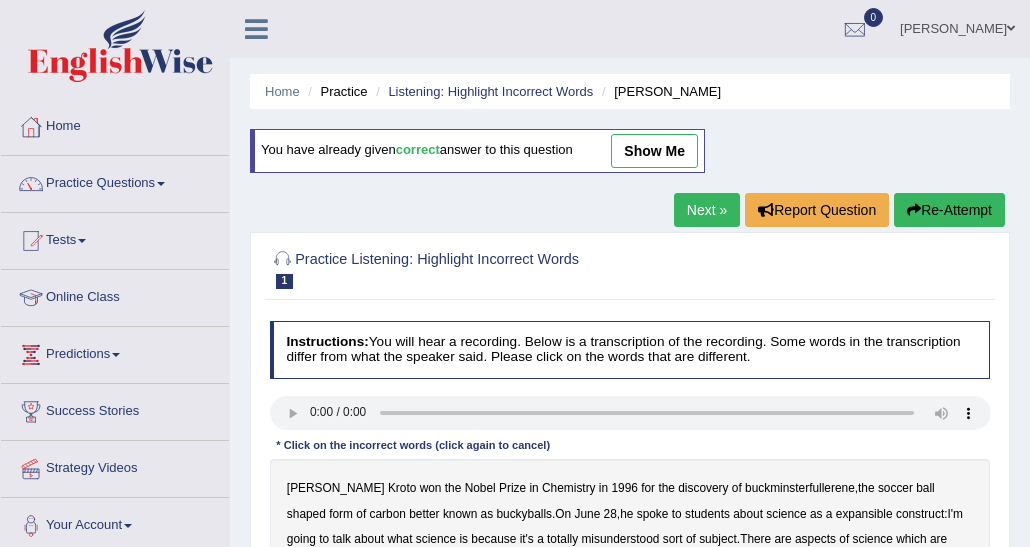 scroll, scrollTop: 0, scrollLeft: 0, axis: both 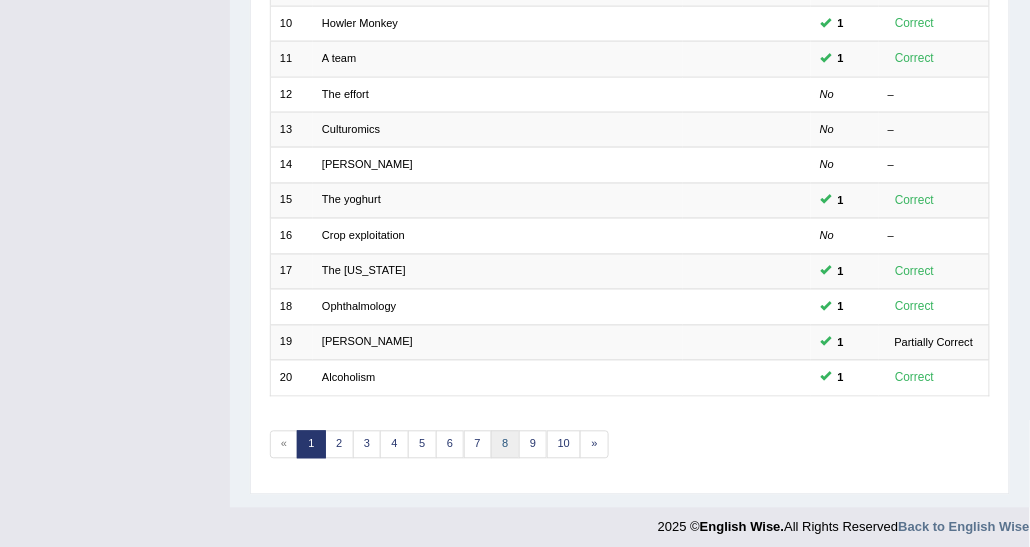 click on "8" at bounding box center (505, 445) 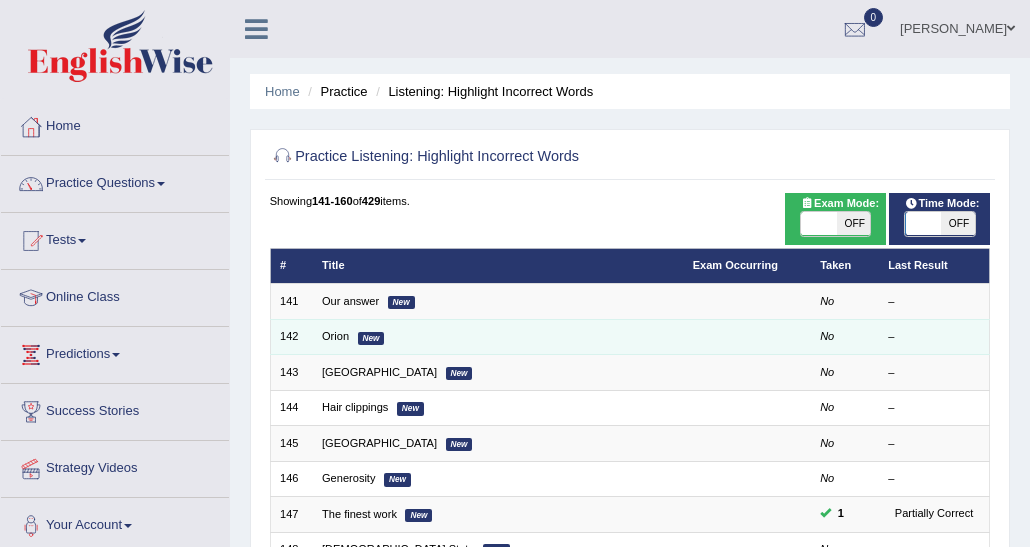 scroll, scrollTop: 77, scrollLeft: 0, axis: vertical 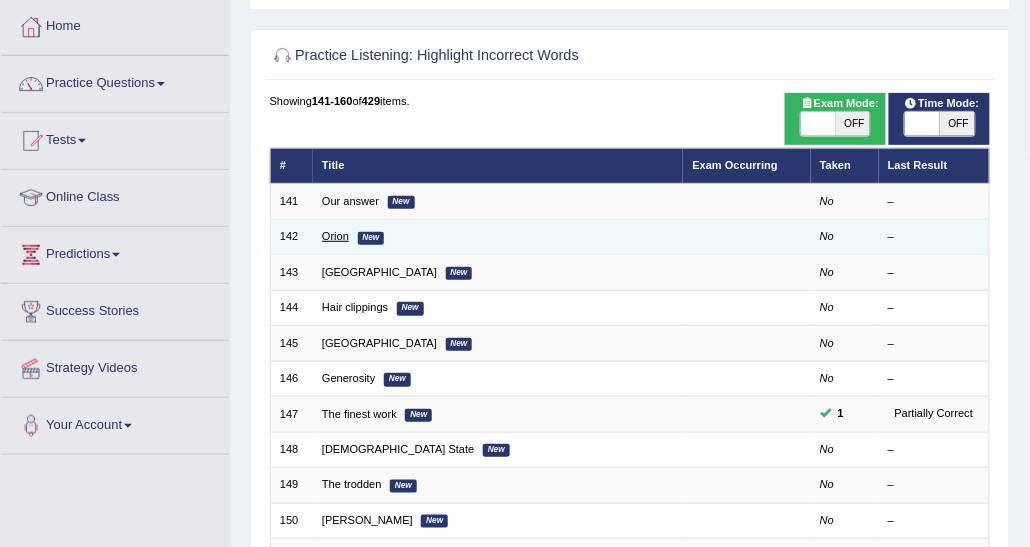 click on "Orion" at bounding box center [335, 236] 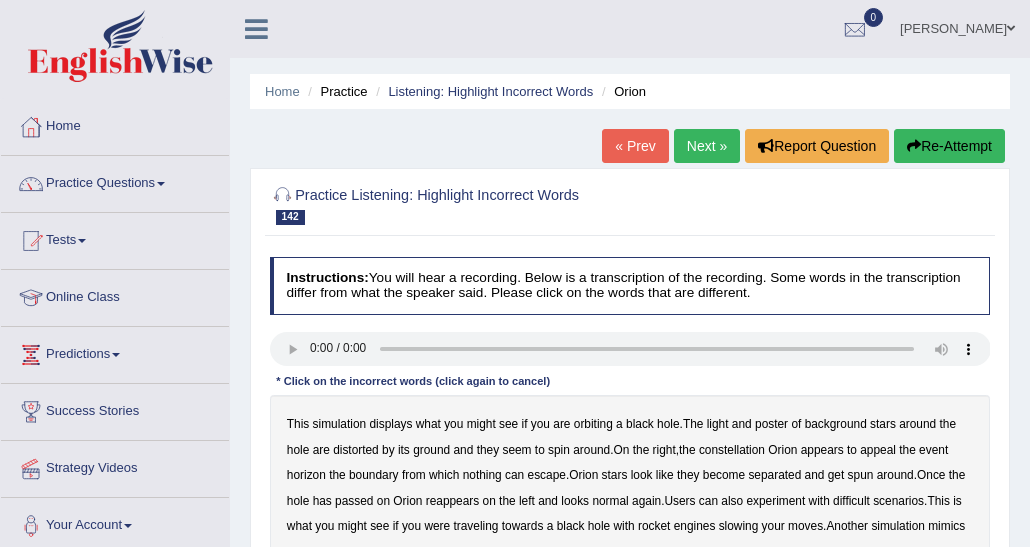 scroll, scrollTop: 0, scrollLeft: 0, axis: both 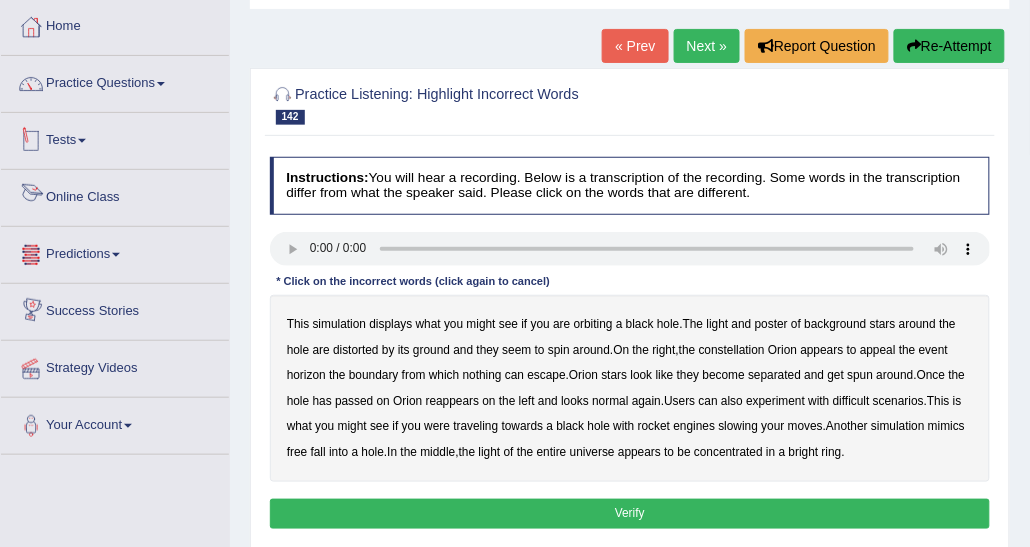 click on "Practice Questions" at bounding box center [115, 81] 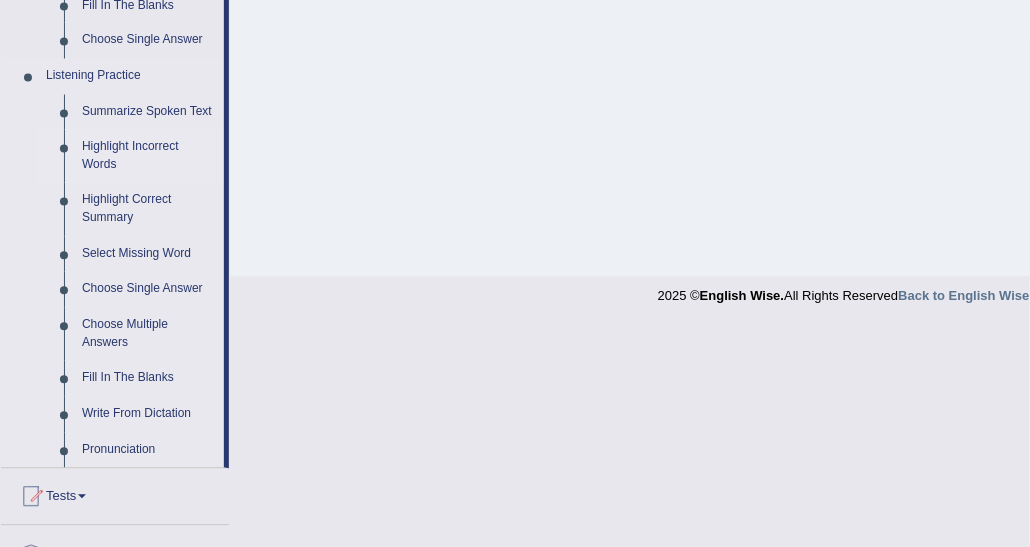 scroll, scrollTop: 700, scrollLeft: 0, axis: vertical 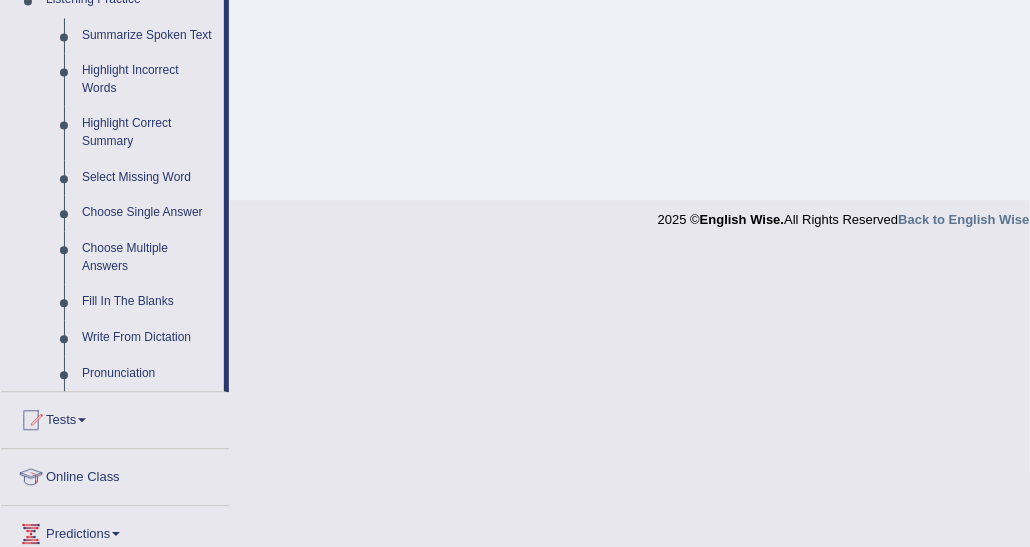 drag, startPoint x: 1028, startPoint y: 71, endPoint x: 1008, endPoint y: 70, distance: 20.024984 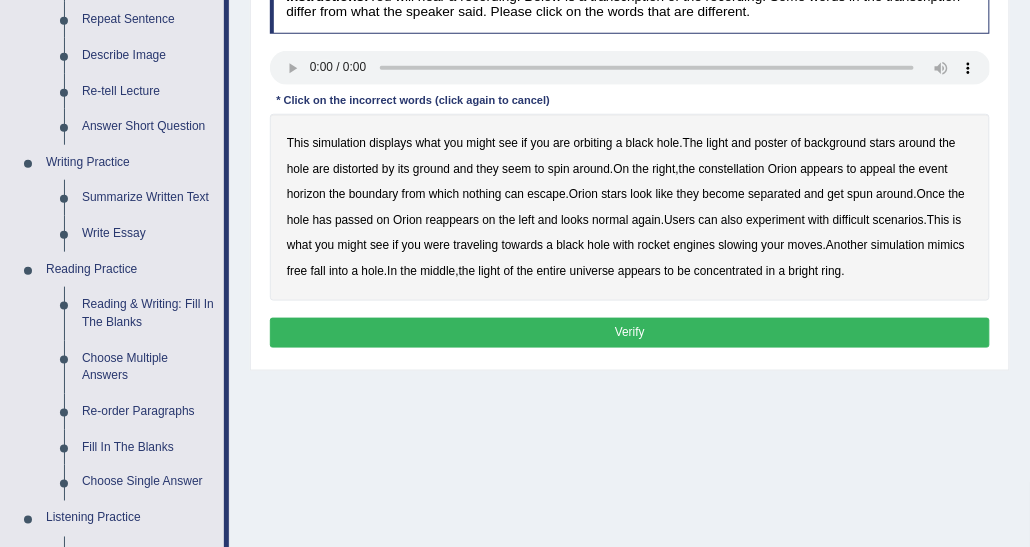 scroll, scrollTop: 0, scrollLeft: 0, axis: both 